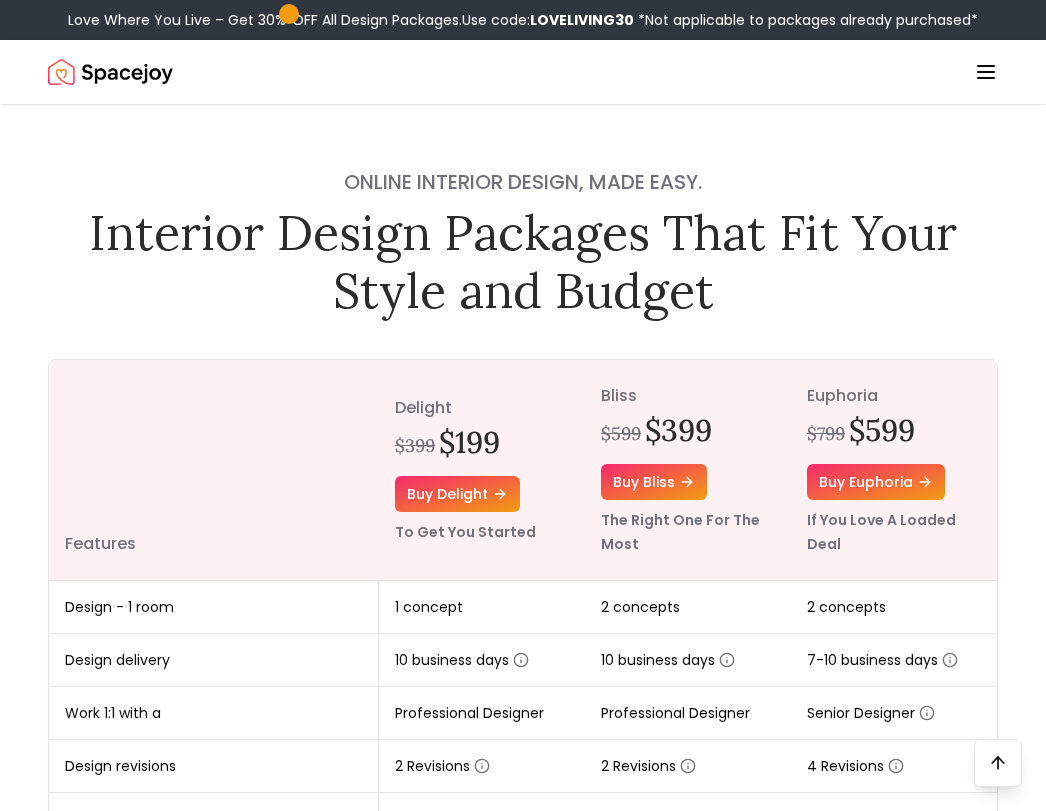 scroll, scrollTop: 1472, scrollLeft: 0, axis: vertical 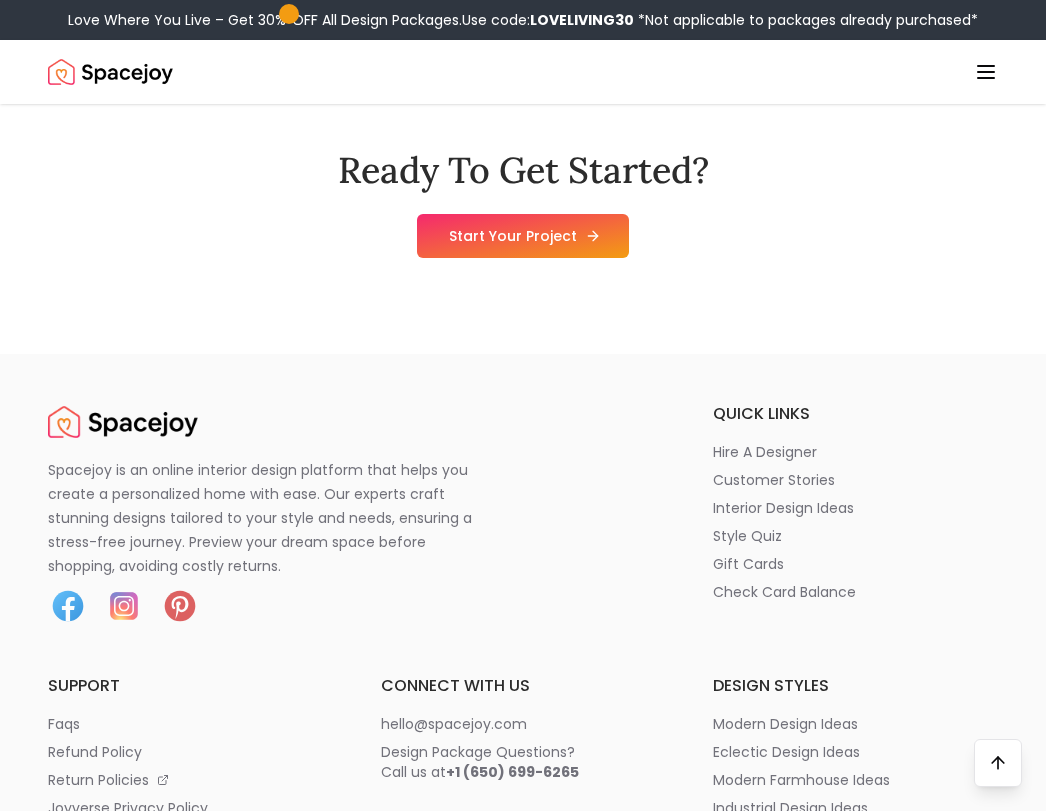 click on "Start Your Project" at bounding box center [523, 236] 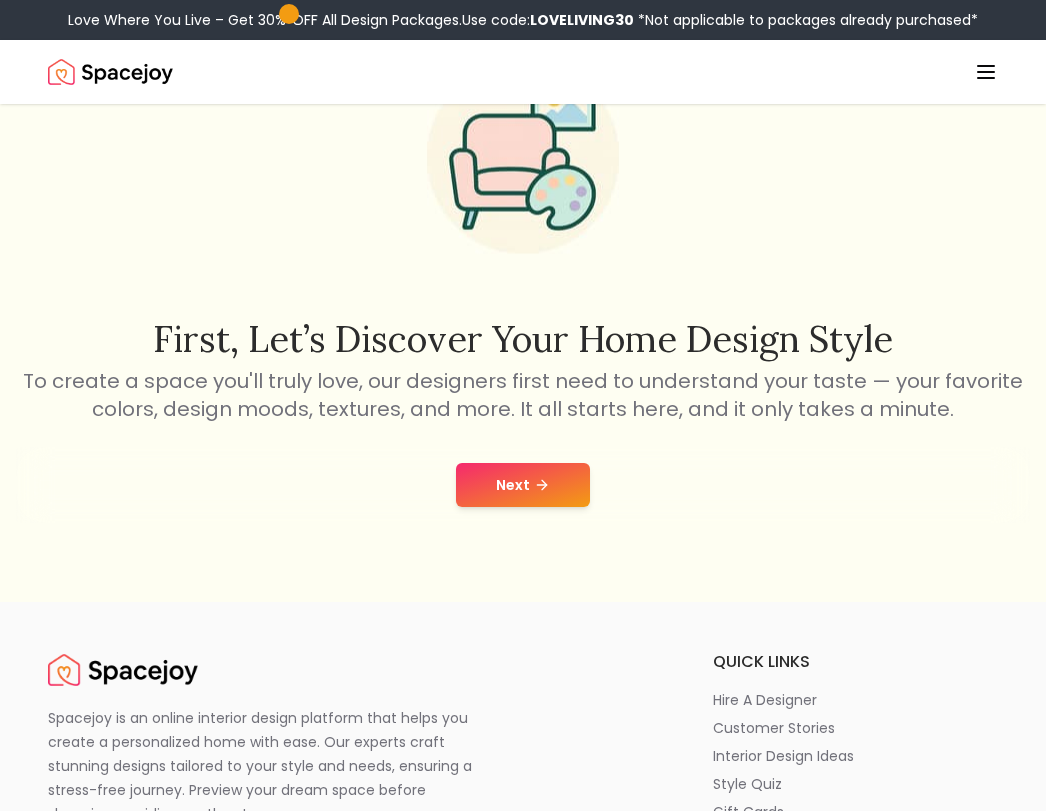scroll, scrollTop: 200, scrollLeft: 0, axis: vertical 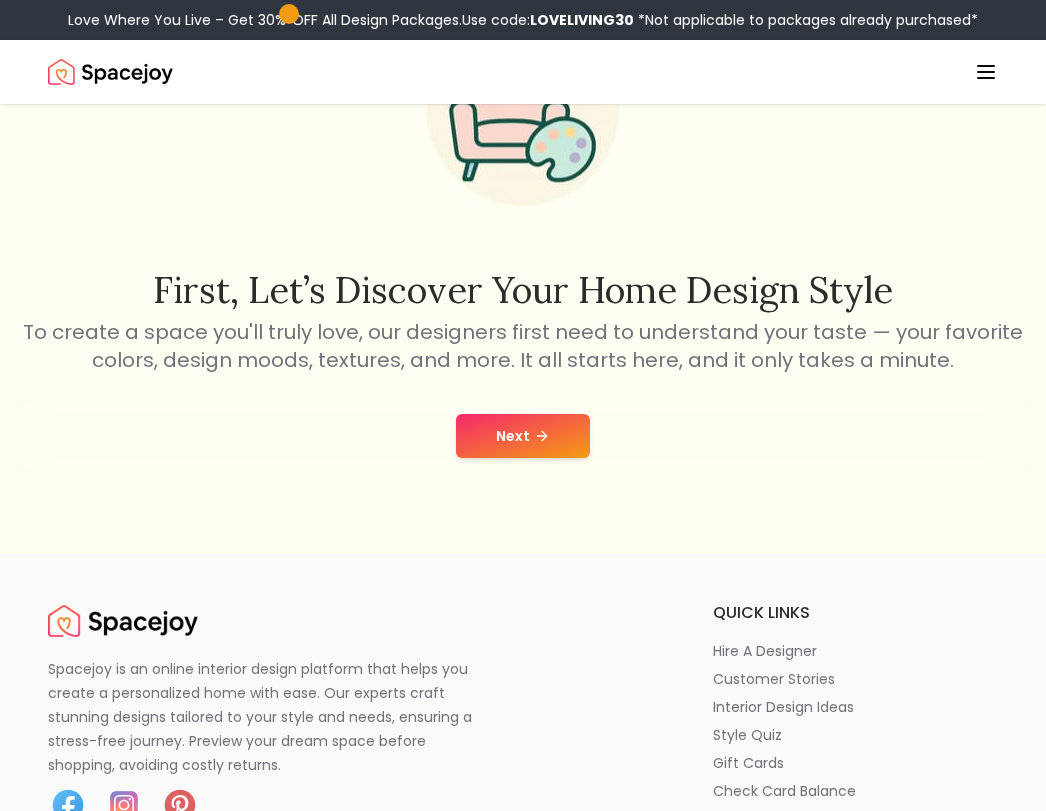 click on "Next" at bounding box center (523, 436) 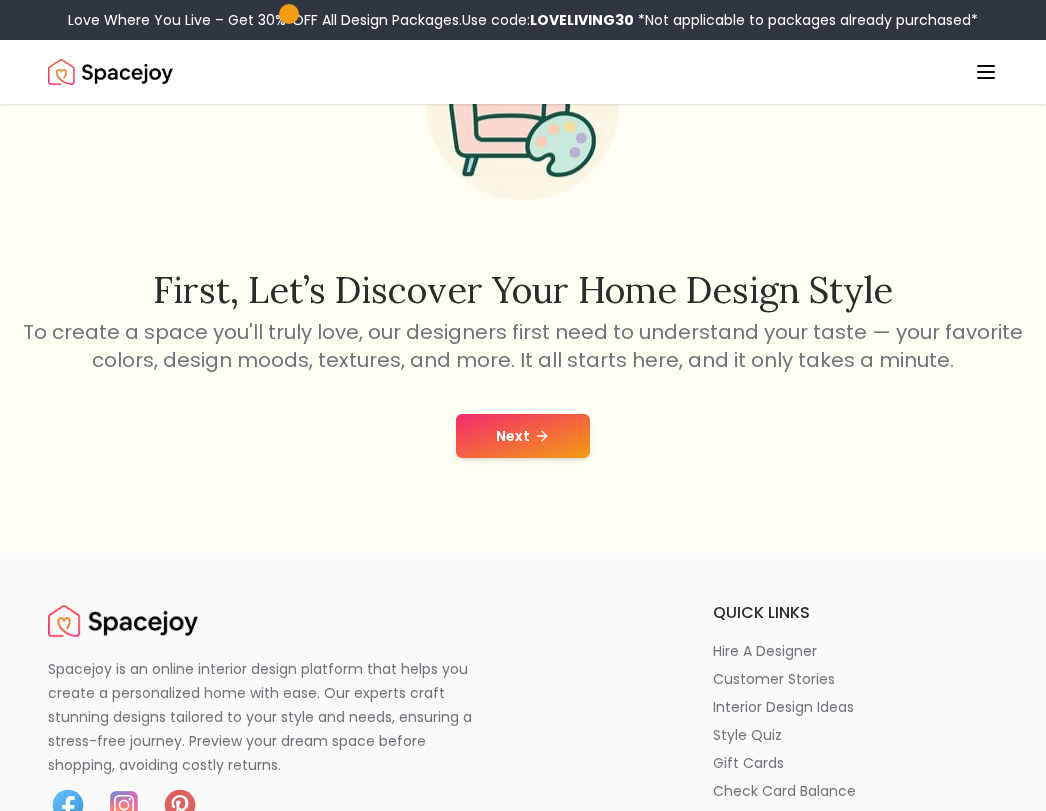 click on "Next" at bounding box center (523, 436) 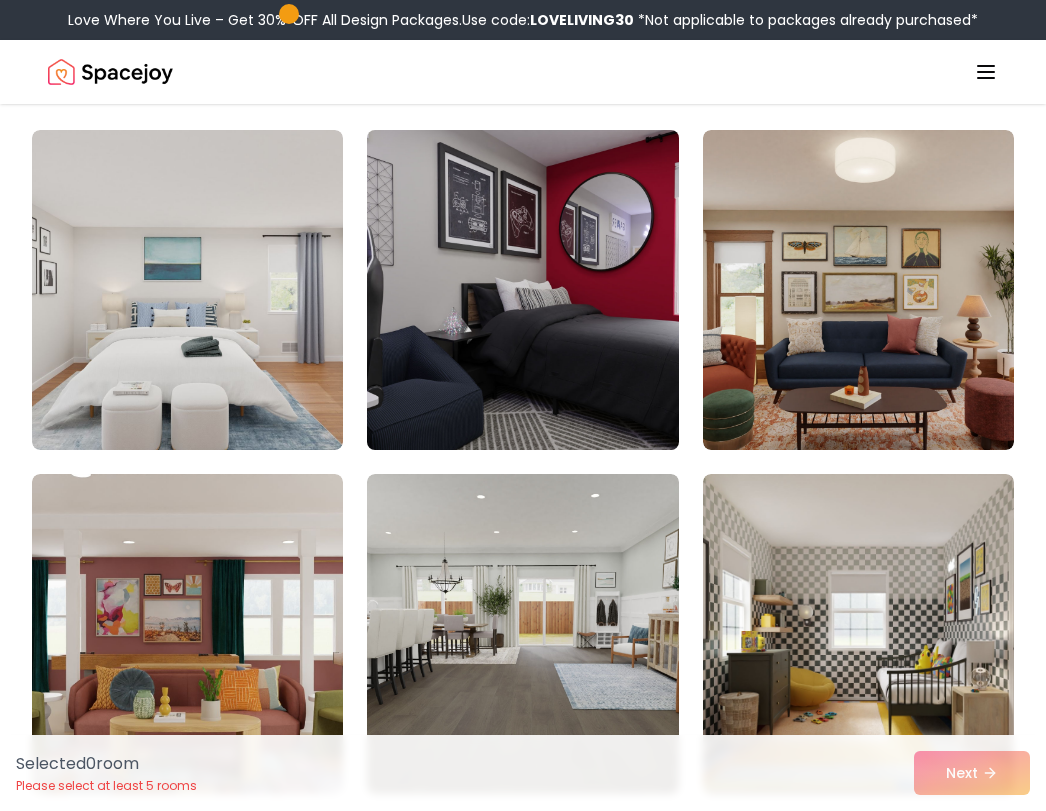 scroll, scrollTop: 400, scrollLeft: 0, axis: vertical 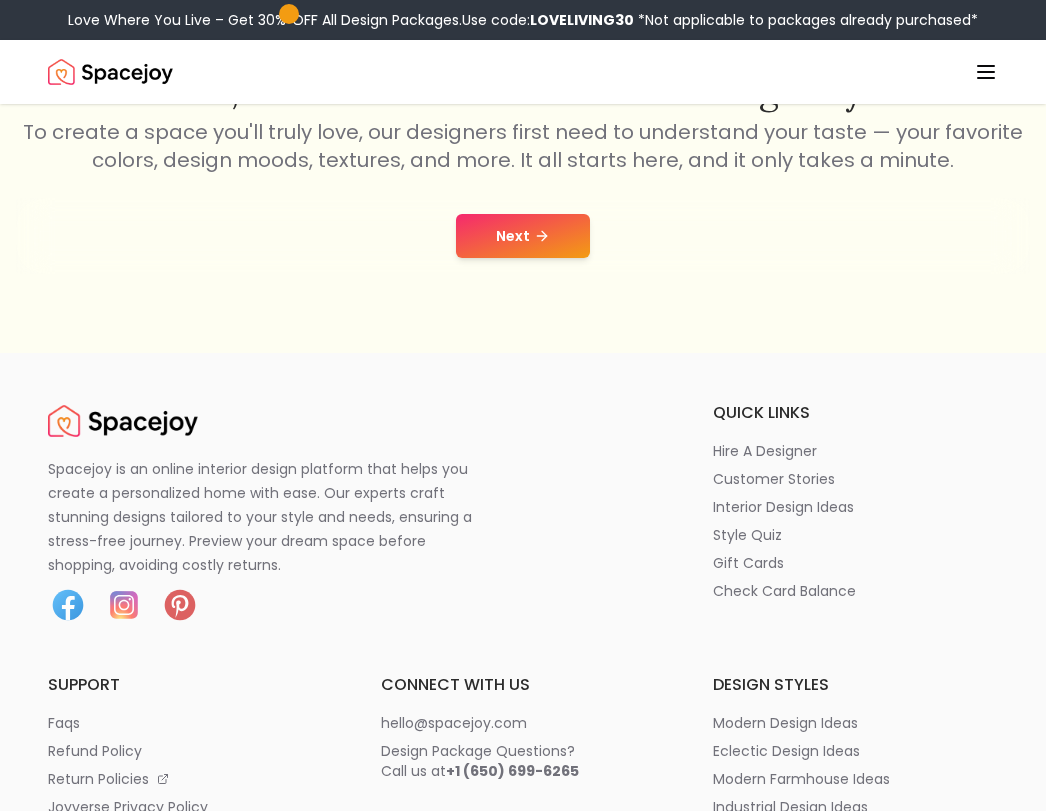 click on "Next" at bounding box center [523, 236] 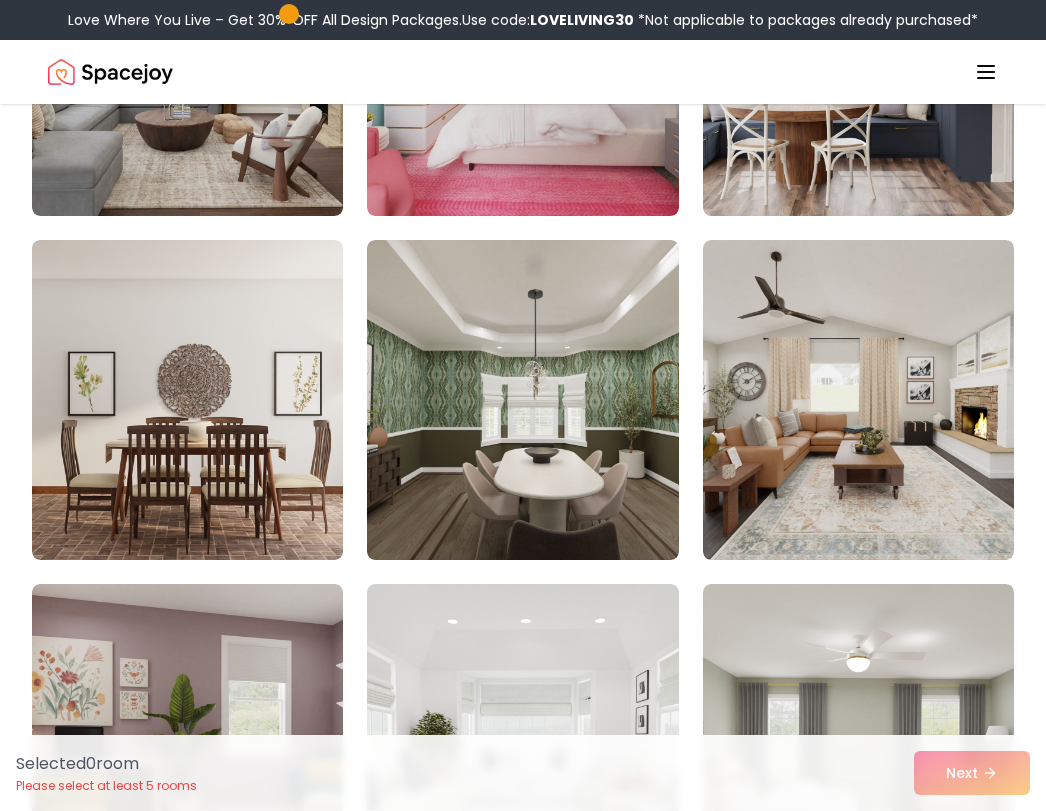 scroll, scrollTop: 600, scrollLeft: 0, axis: vertical 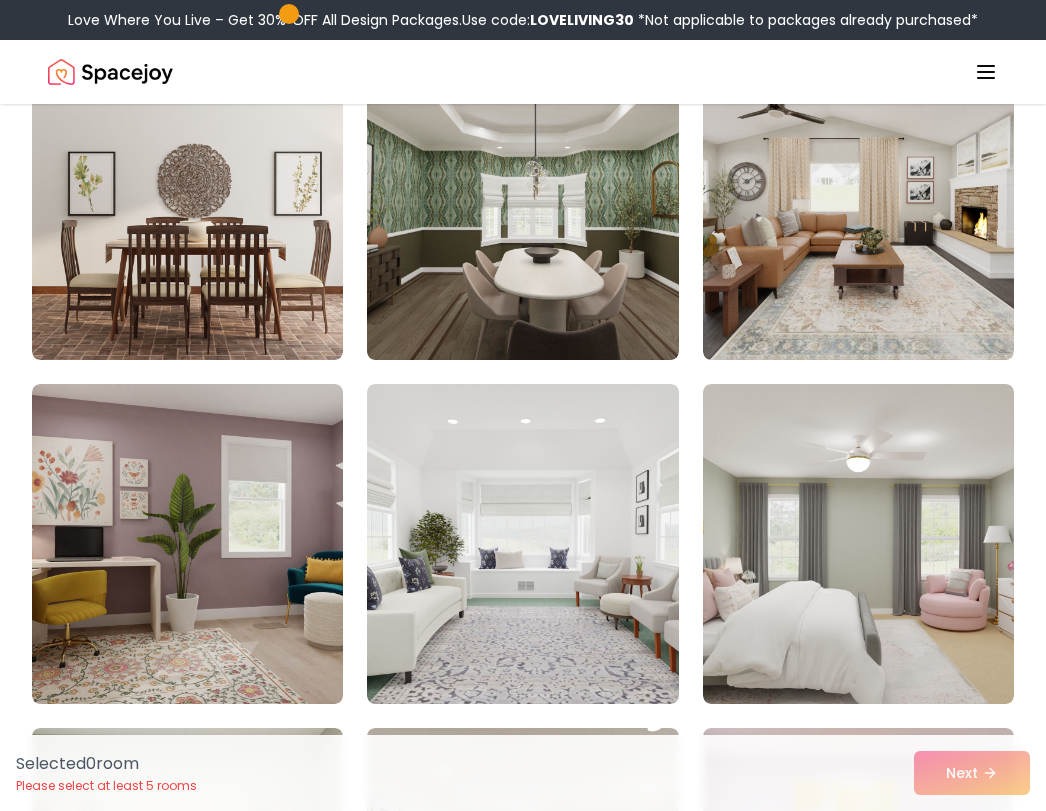 click at bounding box center [522, 200] 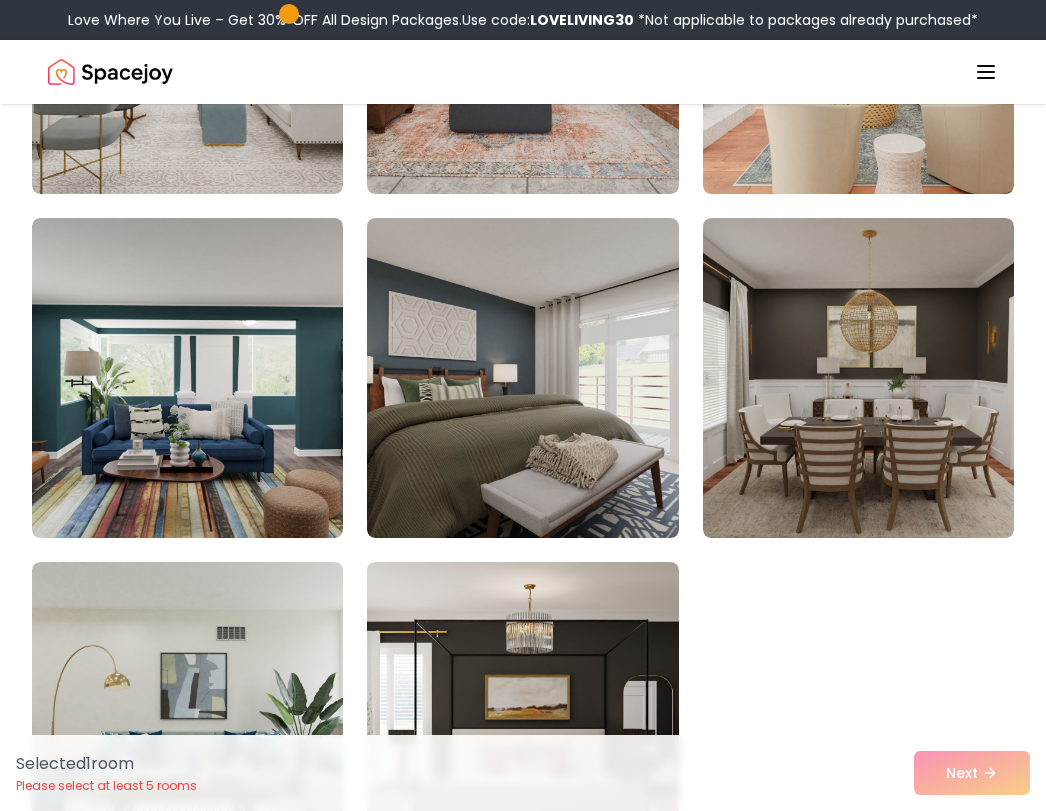 scroll, scrollTop: 1800, scrollLeft: 0, axis: vertical 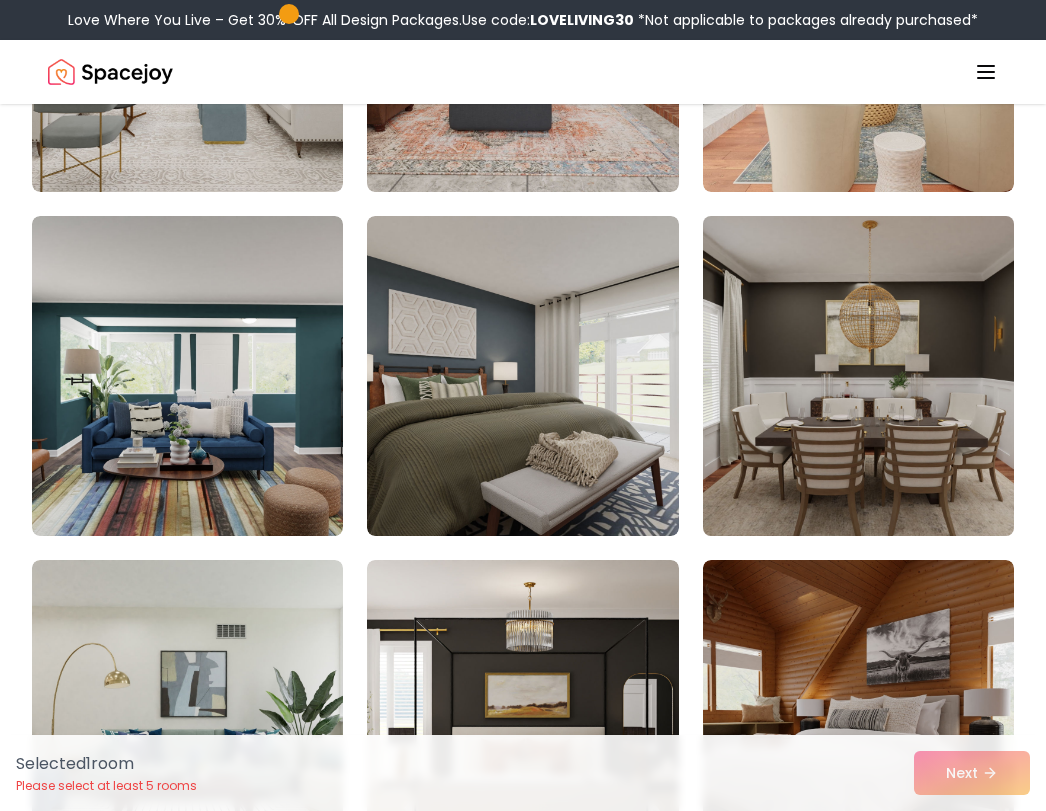click at bounding box center (858, 376) 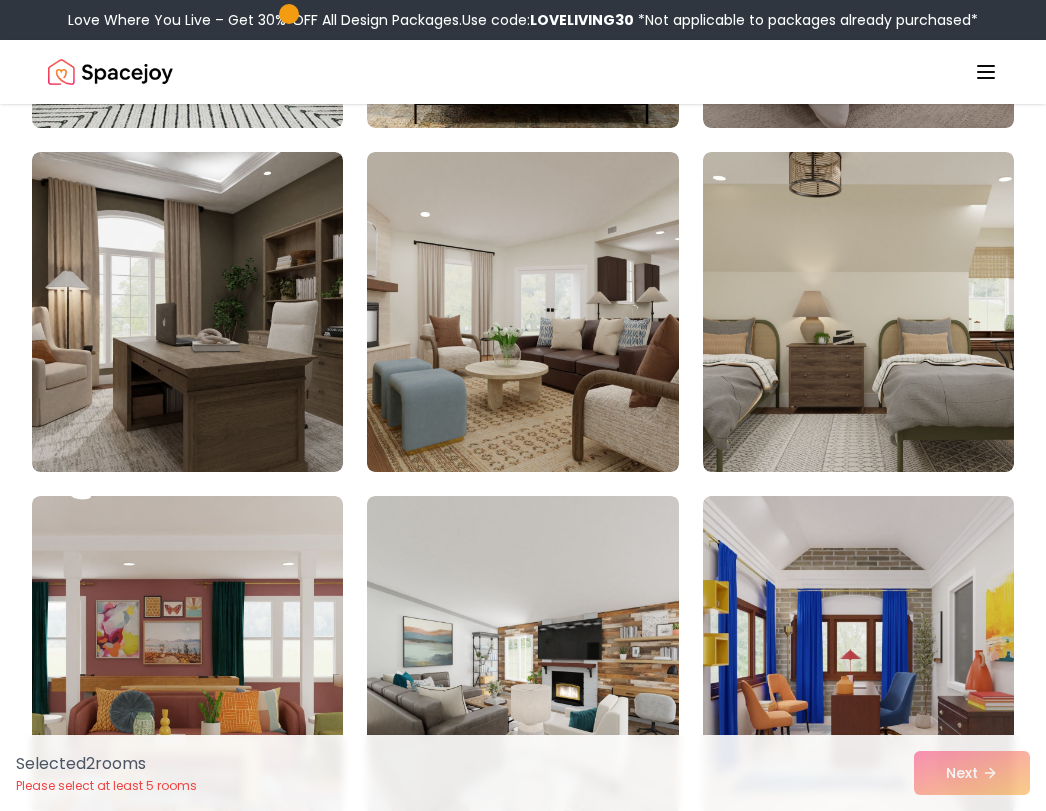 scroll, scrollTop: 2800, scrollLeft: 0, axis: vertical 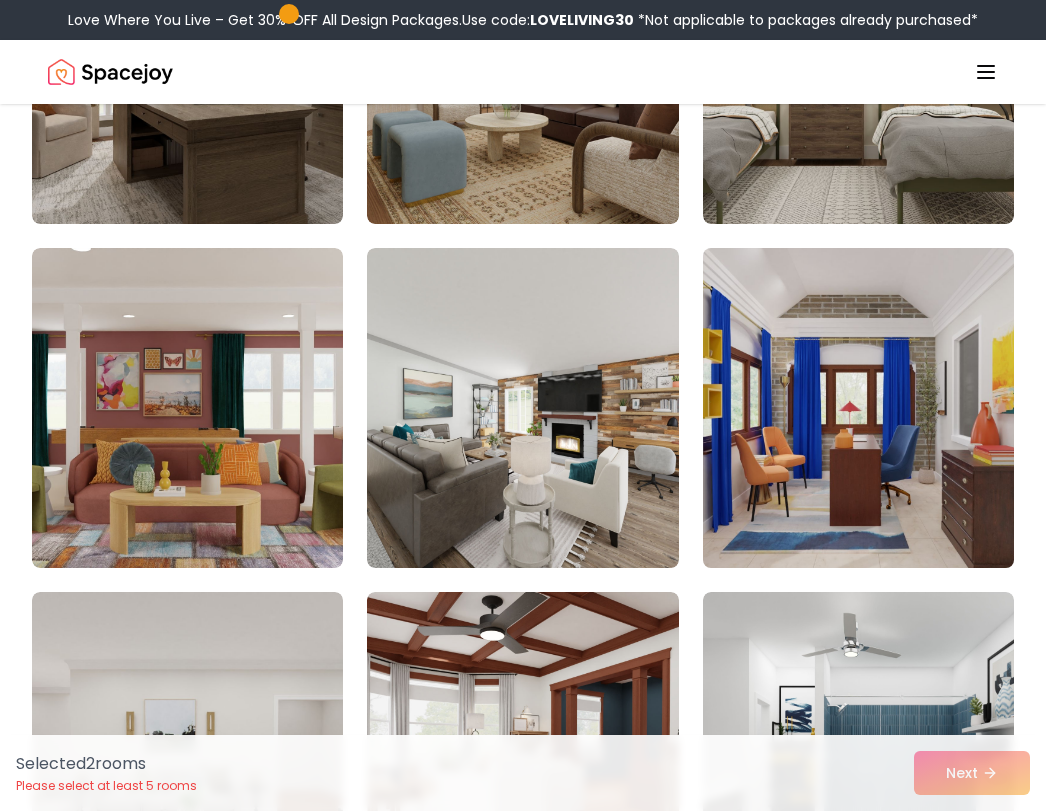 click at bounding box center (858, 408) 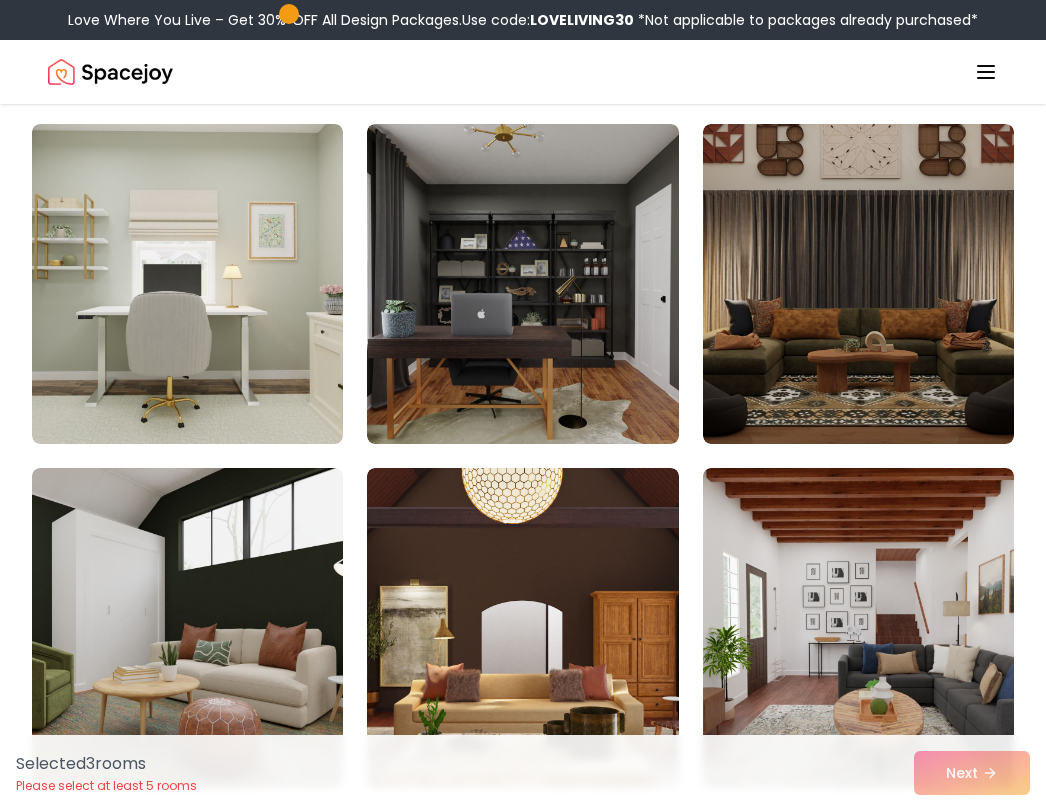 scroll, scrollTop: 5000, scrollLeft: 0, axis: vertical 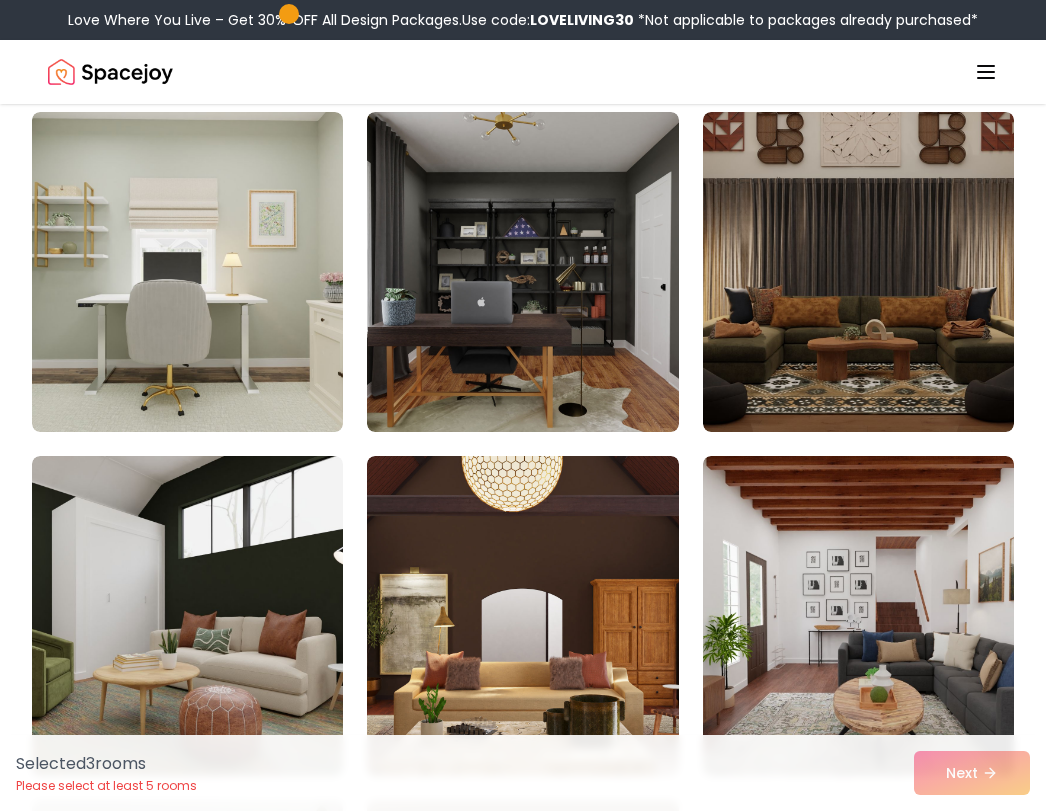 click on "Selected  3  room s Please select at least 5 rooms Next" at bounding box center [523, 773] 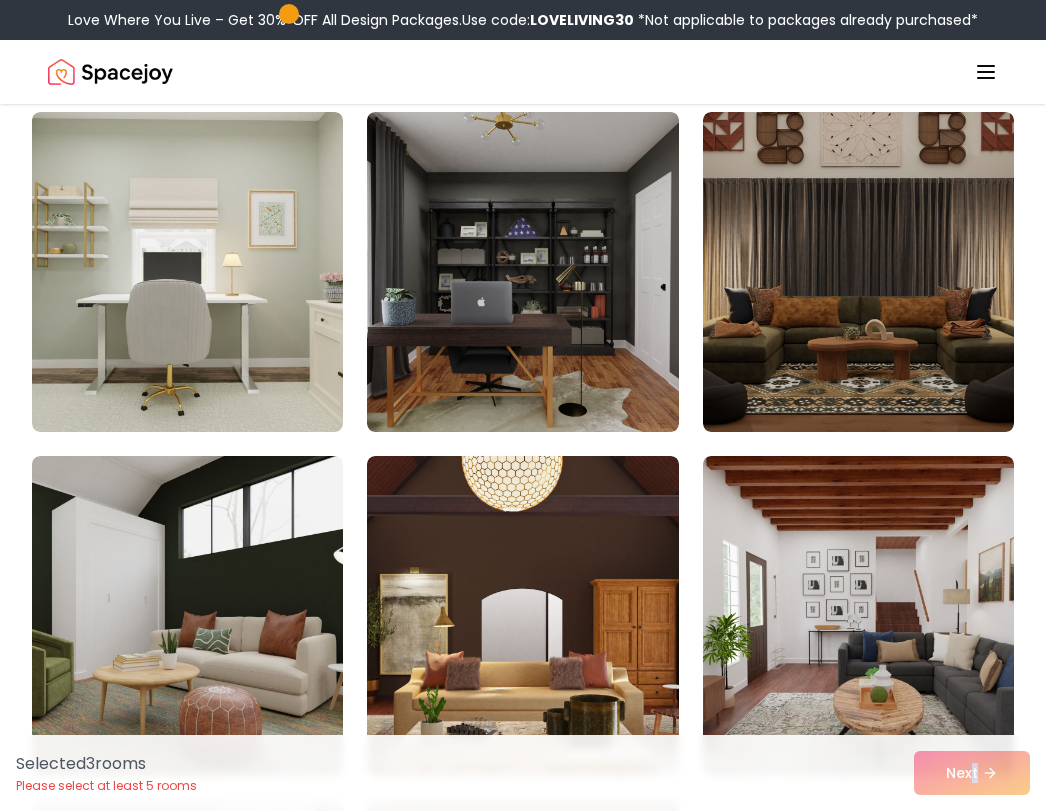 click on "Selected  3  room s Please select at least 5 rooms Next" at bounding box center (523, 773) 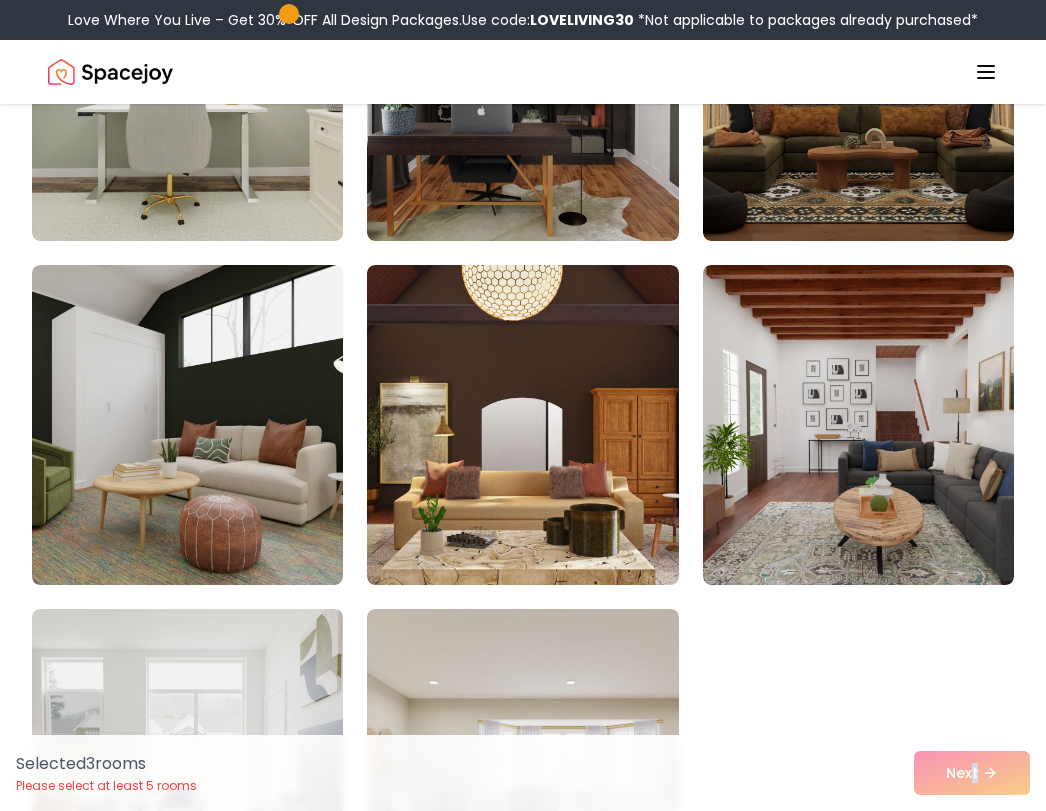 scroll, scrollTop: 5200, scrollLeft: 0, axis: vertical 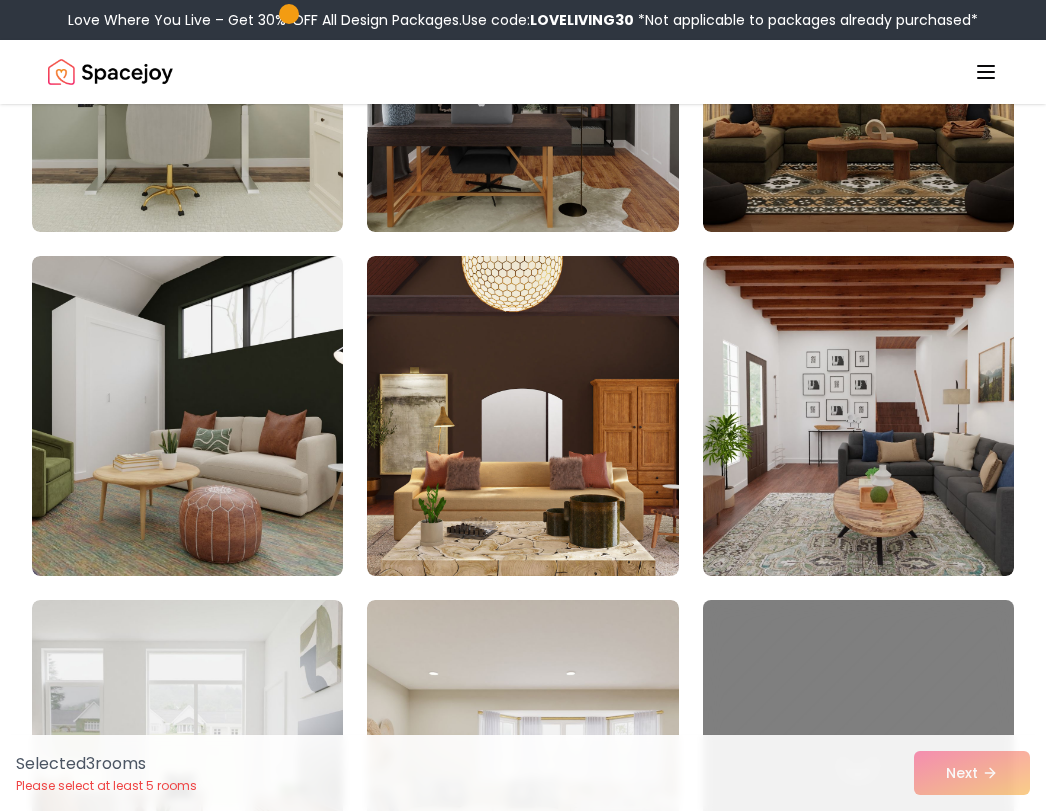 click on "Selected  3  room s Please select at least 5 rooms Next" at bounding box center [523, 773] 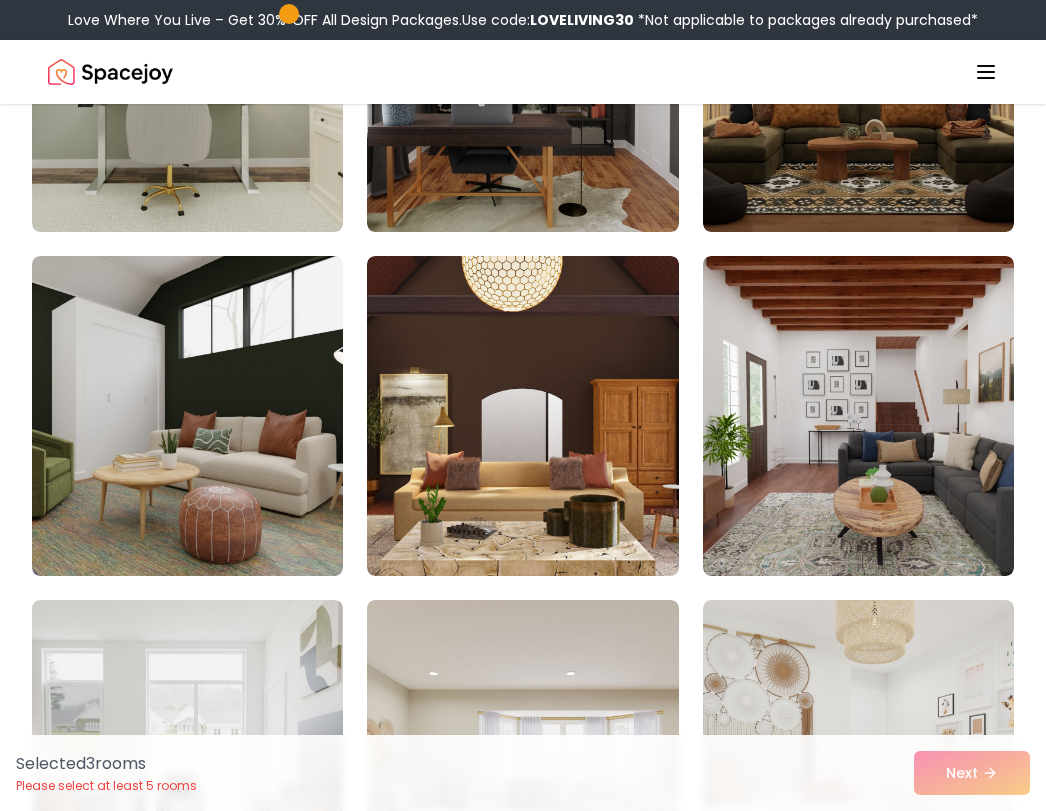 click on "Selected  3  room s Please select at least 5 rooms Next" at bounding box center (523, 773) 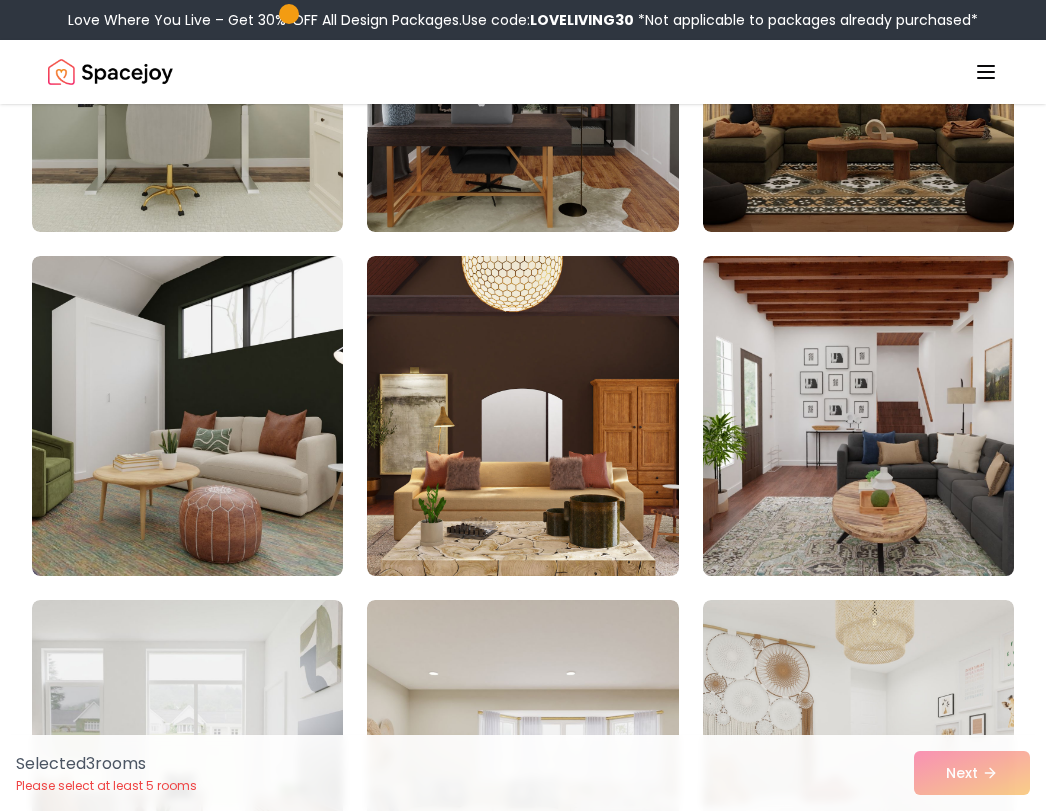 click at bounding box center (858, 416) 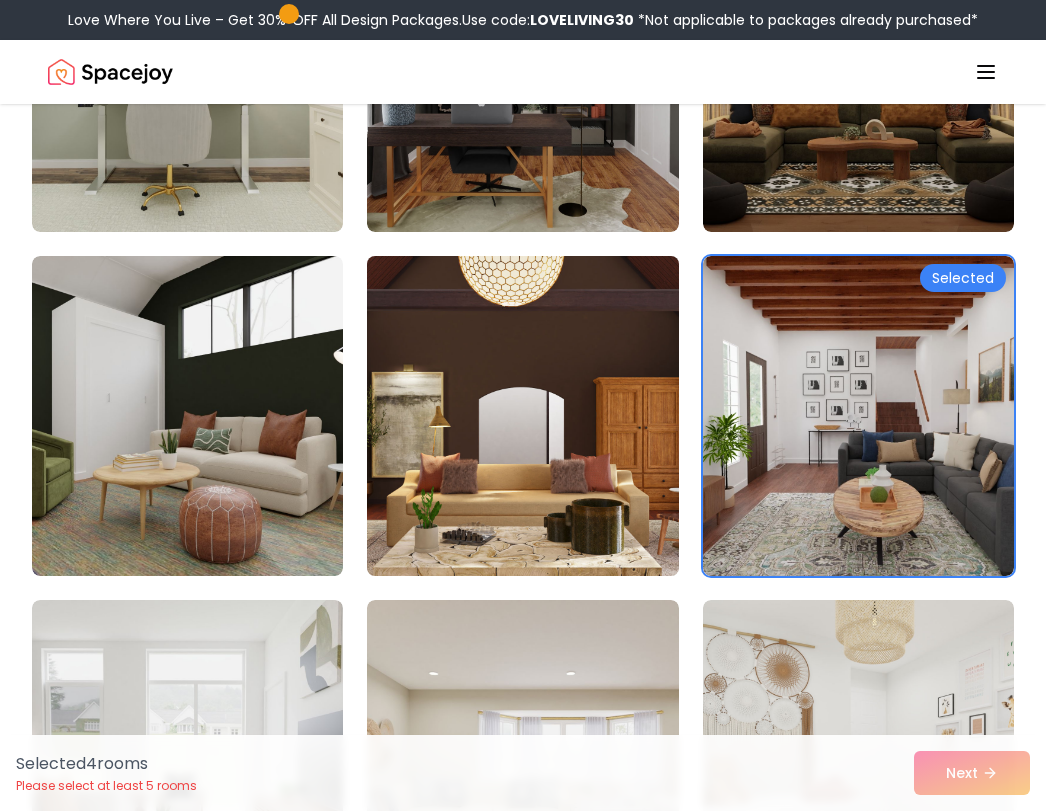 click at bounding box center [523, 416] 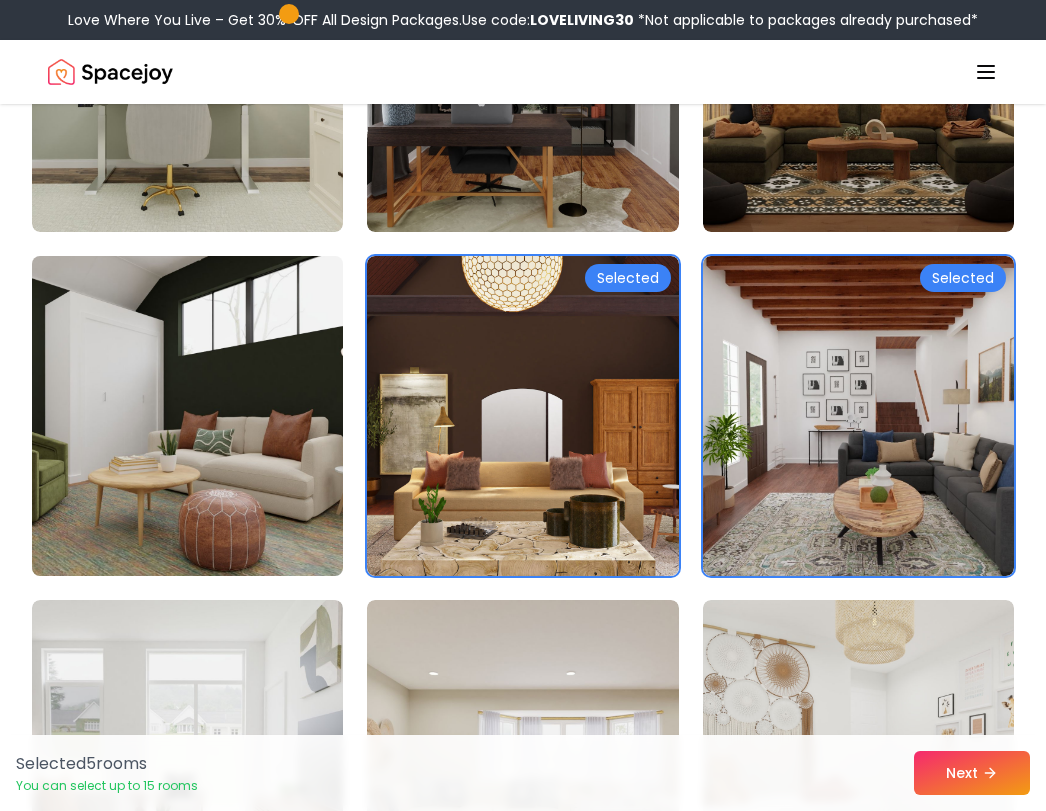 click at bounding box center [187, 416] 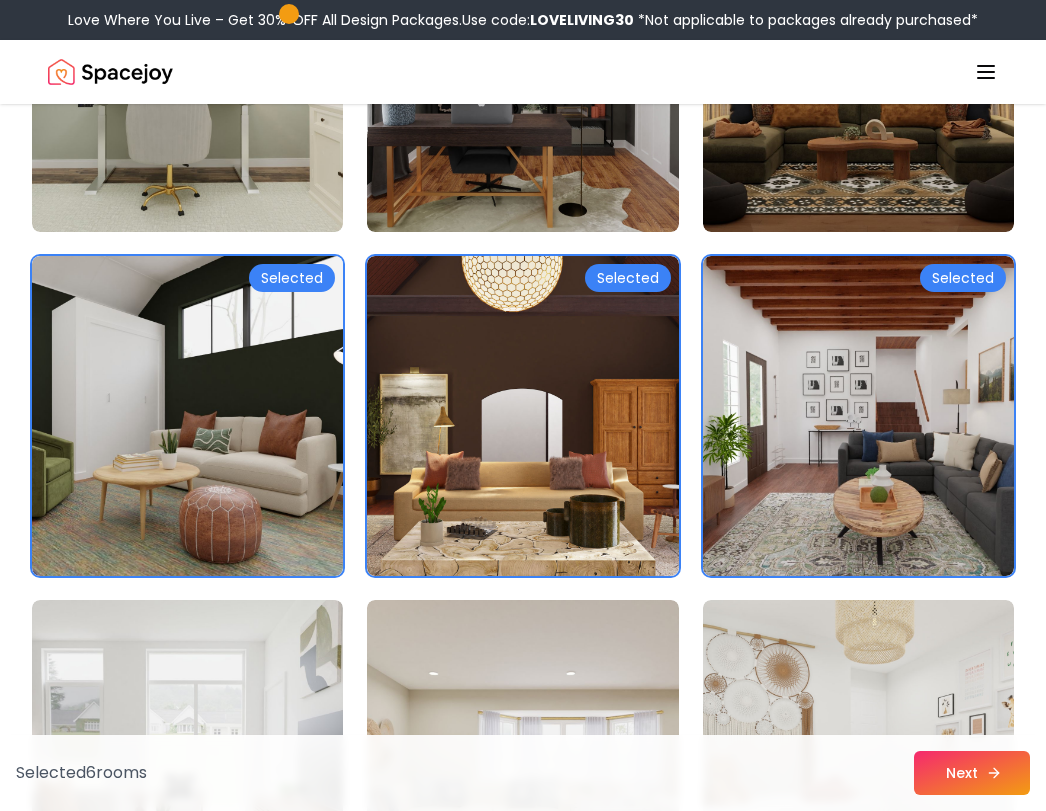 click 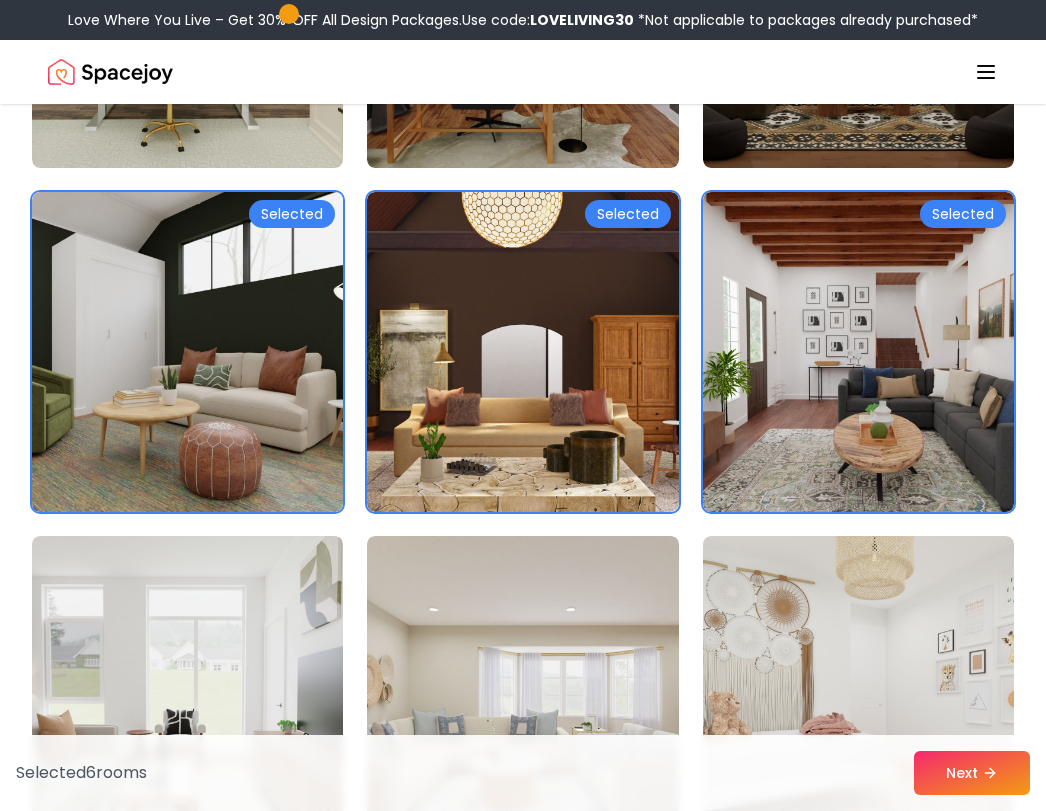 scroll, scrollTop: 5200, scrollLeft: 0, axis: vertical 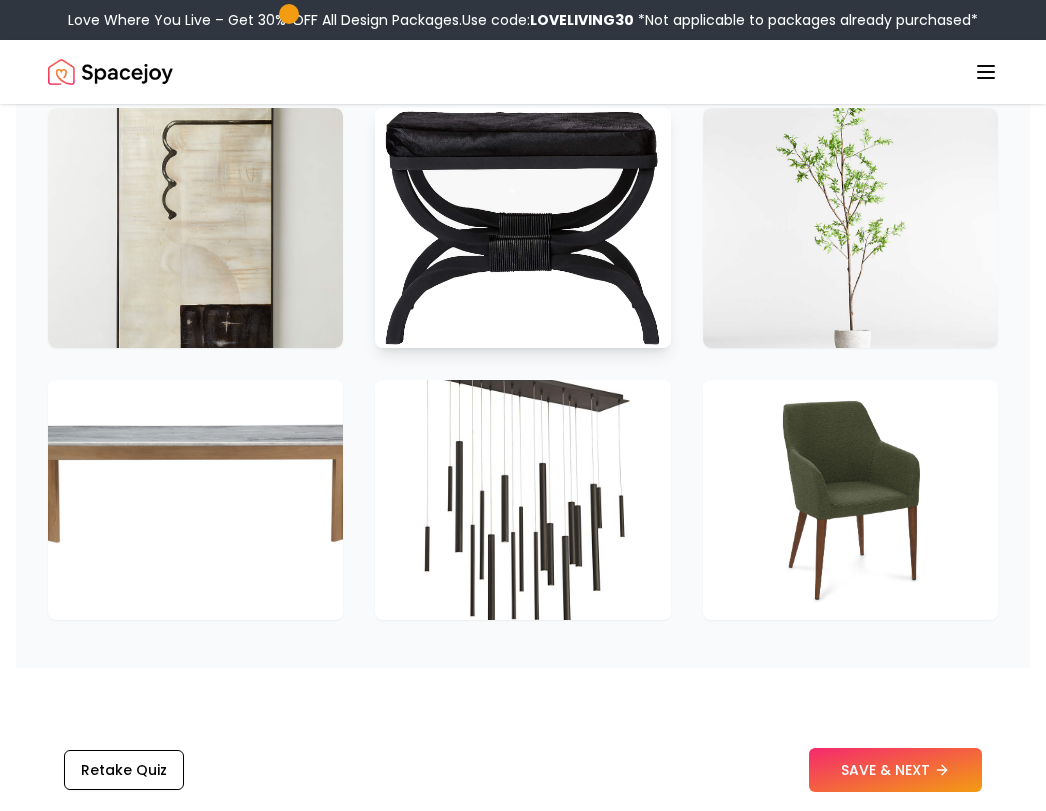 click at bounding box center (523, 228) 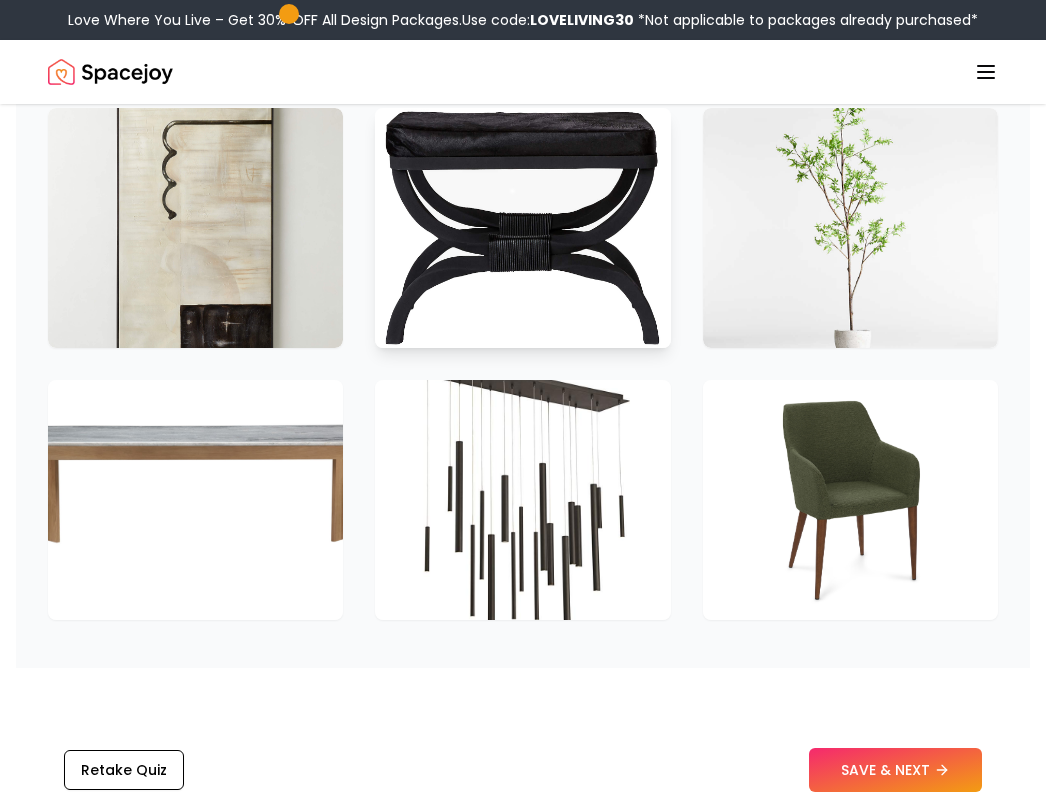 click at bounding box center [523, 228] 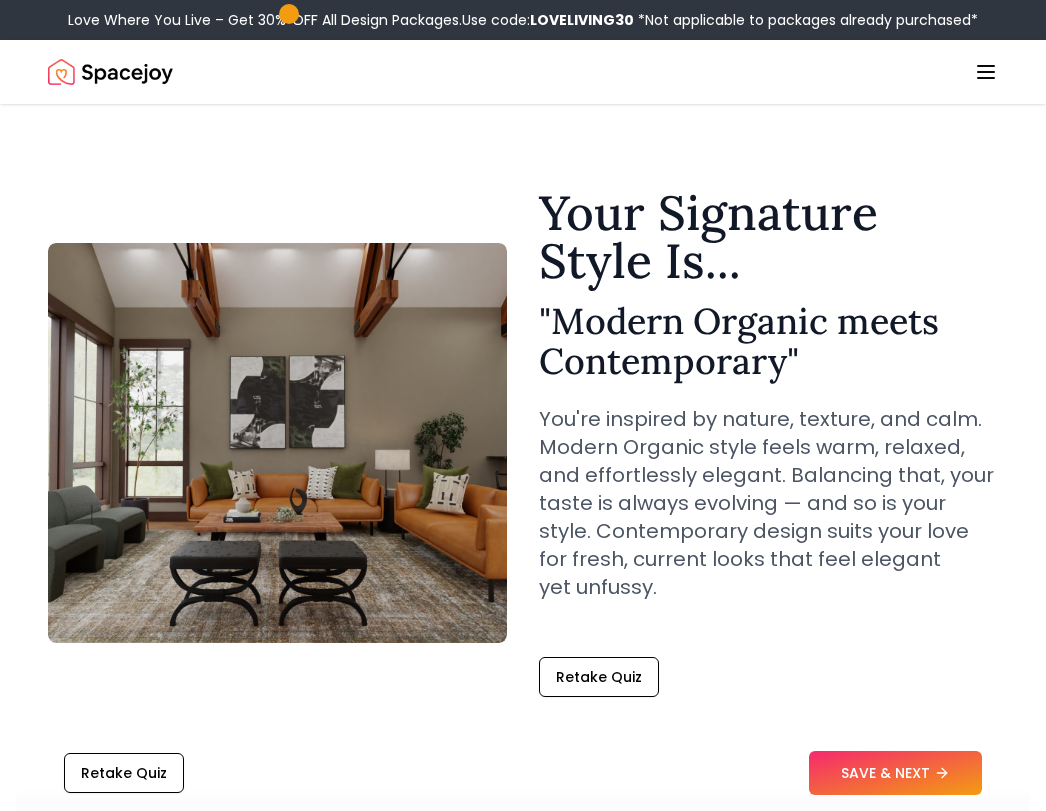 scroll, scrollTop: 0, scrollLeft: 0, axis: both 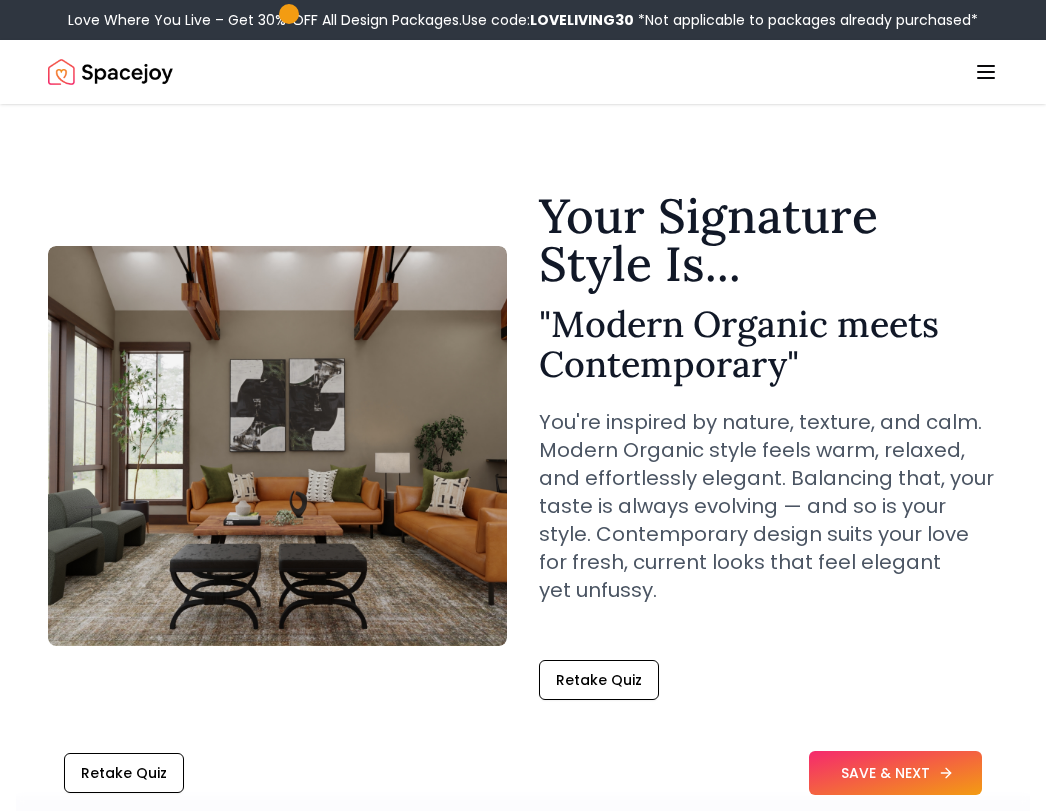 click on "SAVE & NEXT" at bounding box center (895, 773) 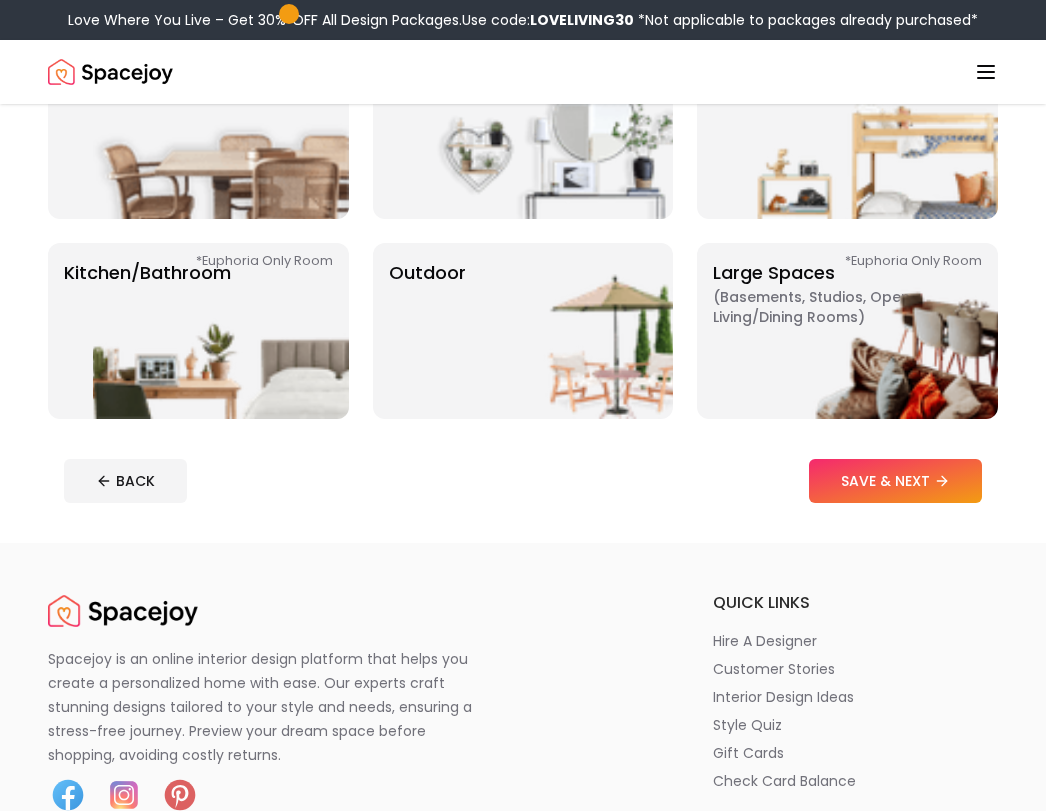 scroll, scrollTop: 600, scrollLeft: 0, axis: vertical 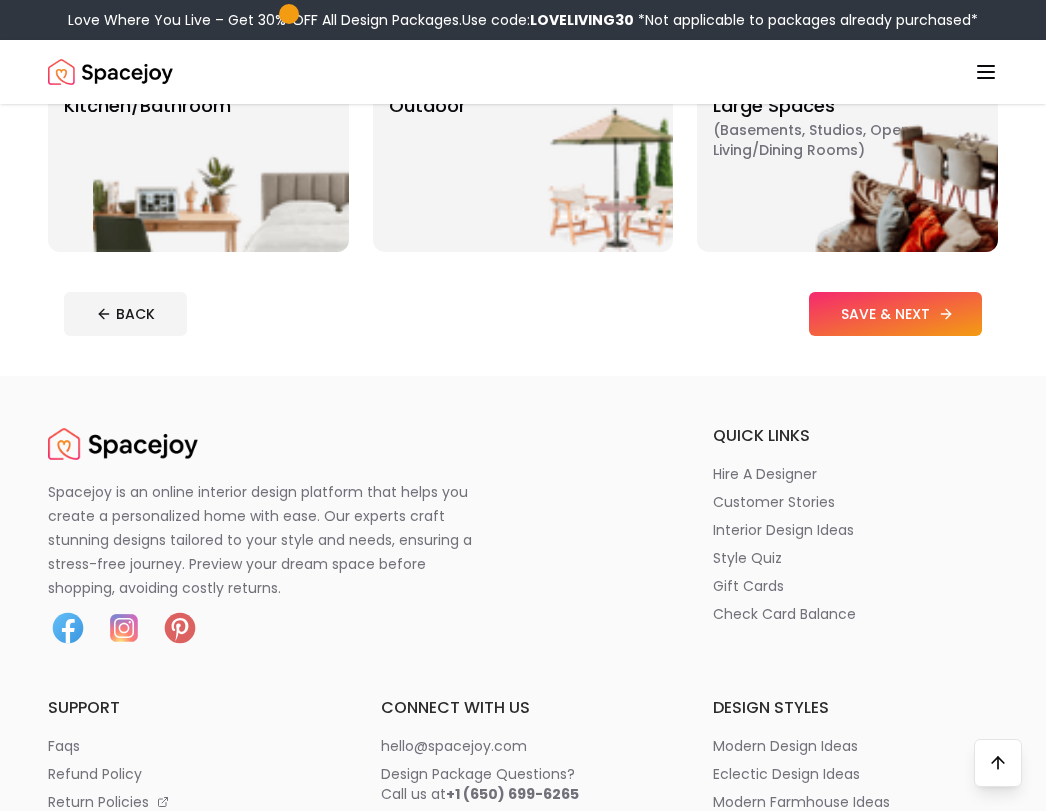 click on "SAVE & NEXT" at bounding box center (895, 314) 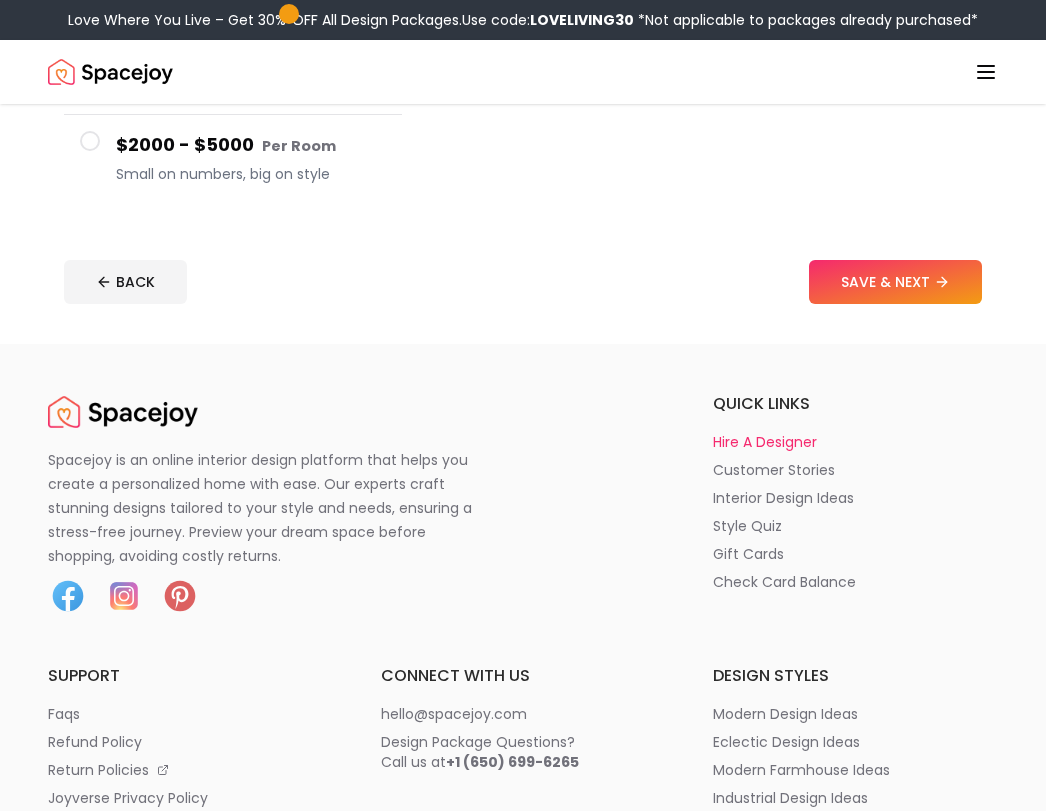 scroll, scrollTop: 600, scrollLeft: 0, axis: vertical 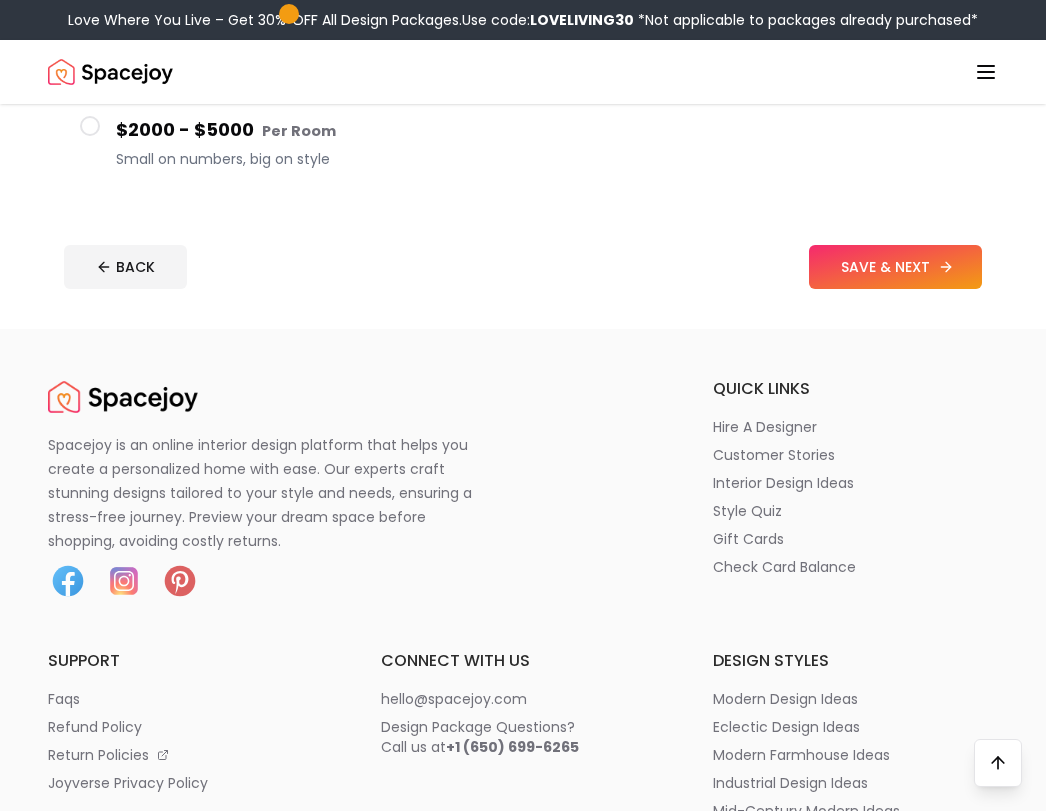 click on "SAVE & NEXT" at bounding box center (895, 267) 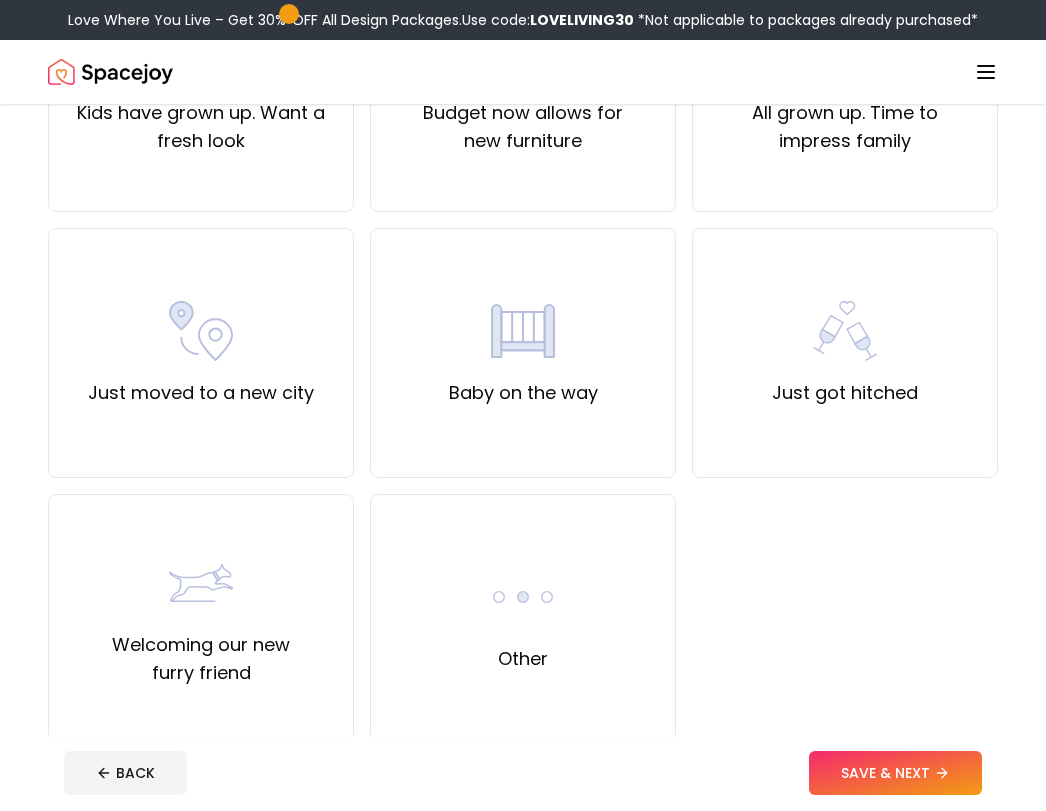 scroll, scrollTop: 0, scrollLeft: 0, axis: both 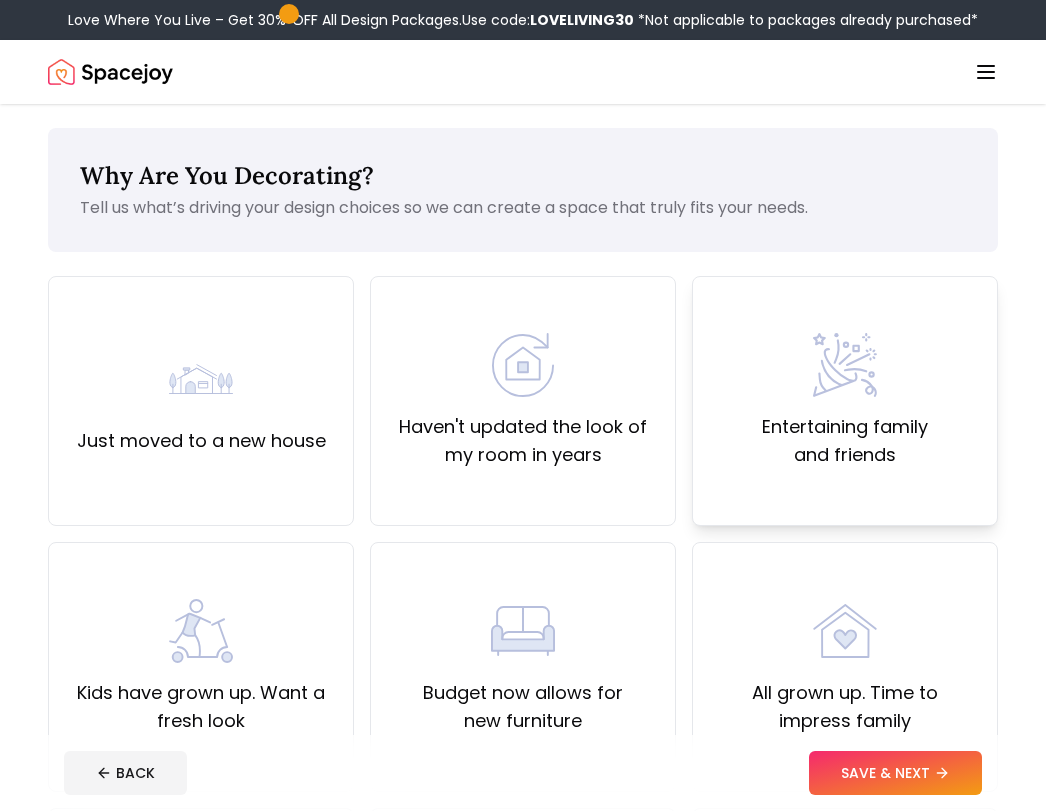 click on "Entertaining family and friends" at bounding box center (845, 401) 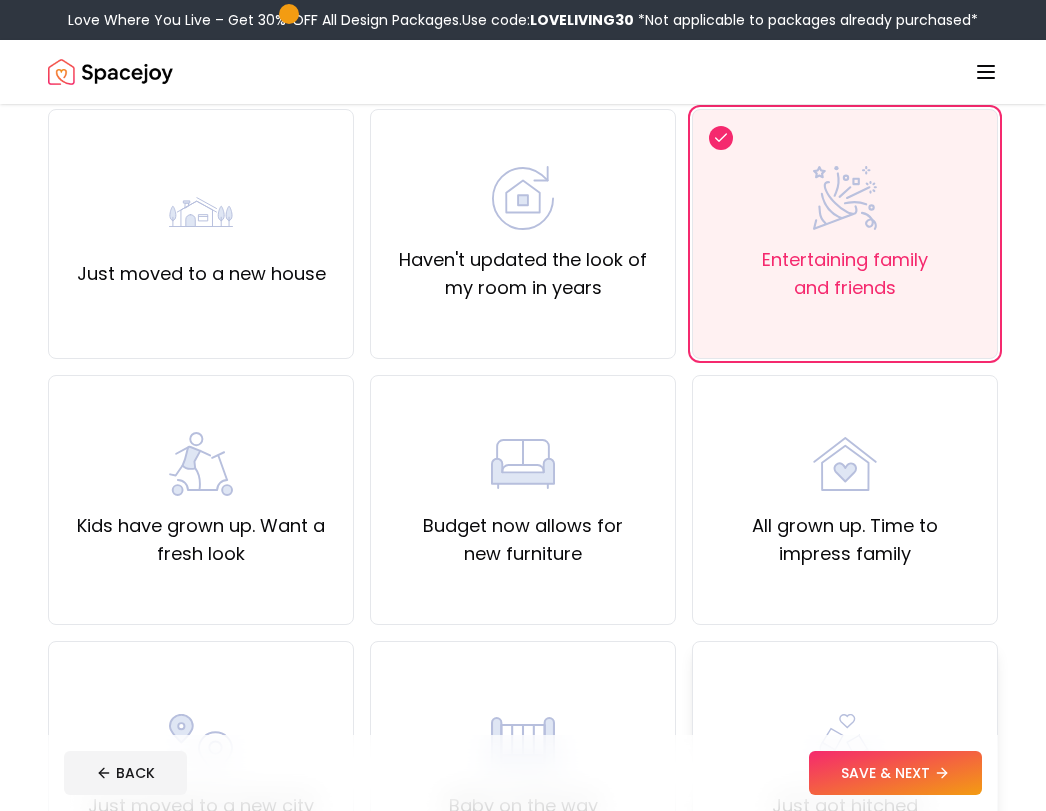 scroll, scrollTop: 400, scrollLeft: 0, axis: vertical 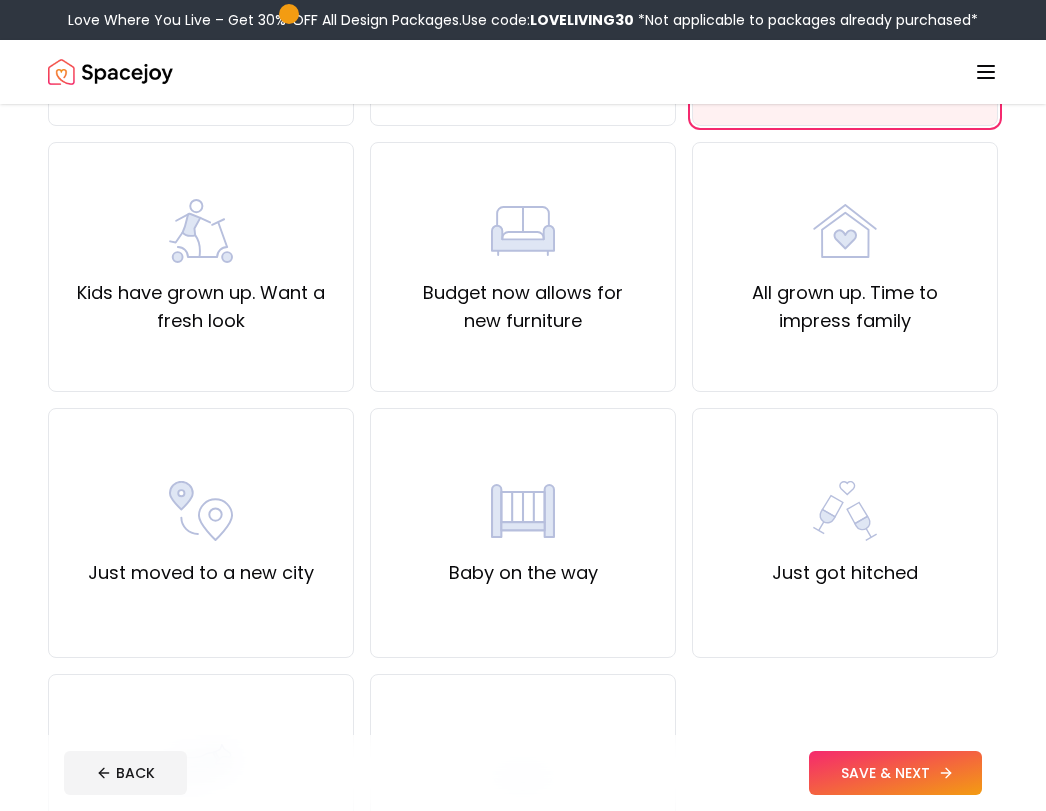click on "SAVE & NEXT" at bounding box center [895, 773] 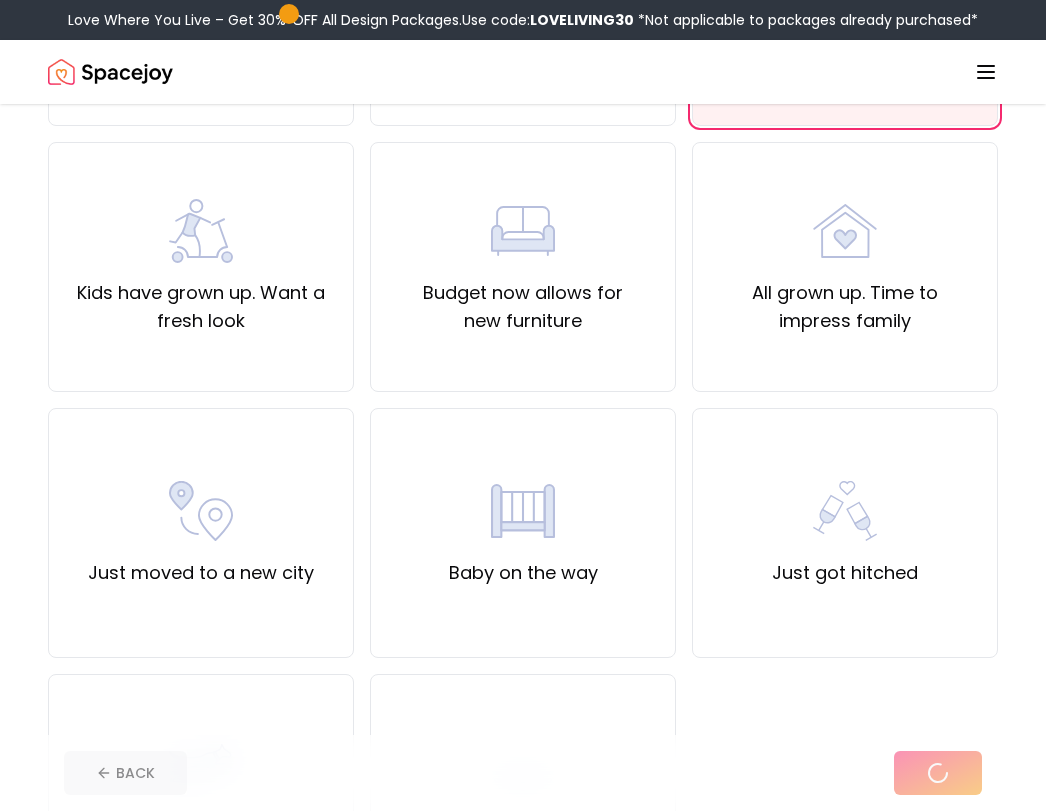 scroll, scrollTop: 0, scrollLeft: 0, axis: both 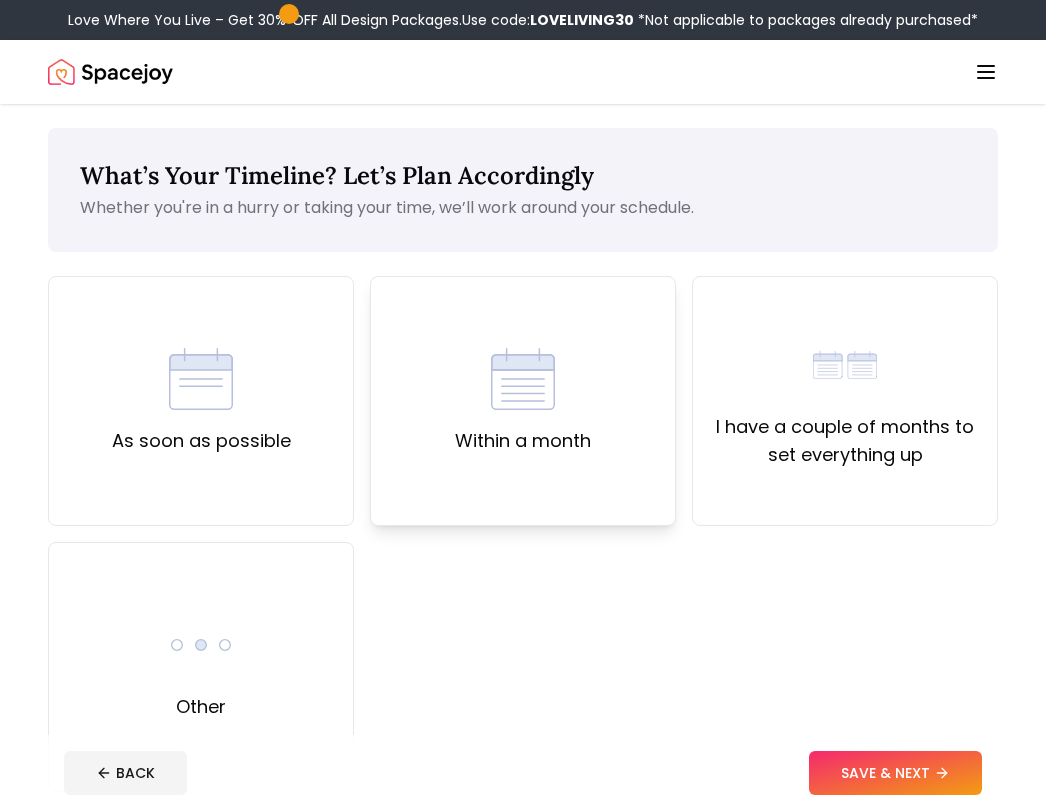 click on "Within a month" at bounding box center [523, 401] 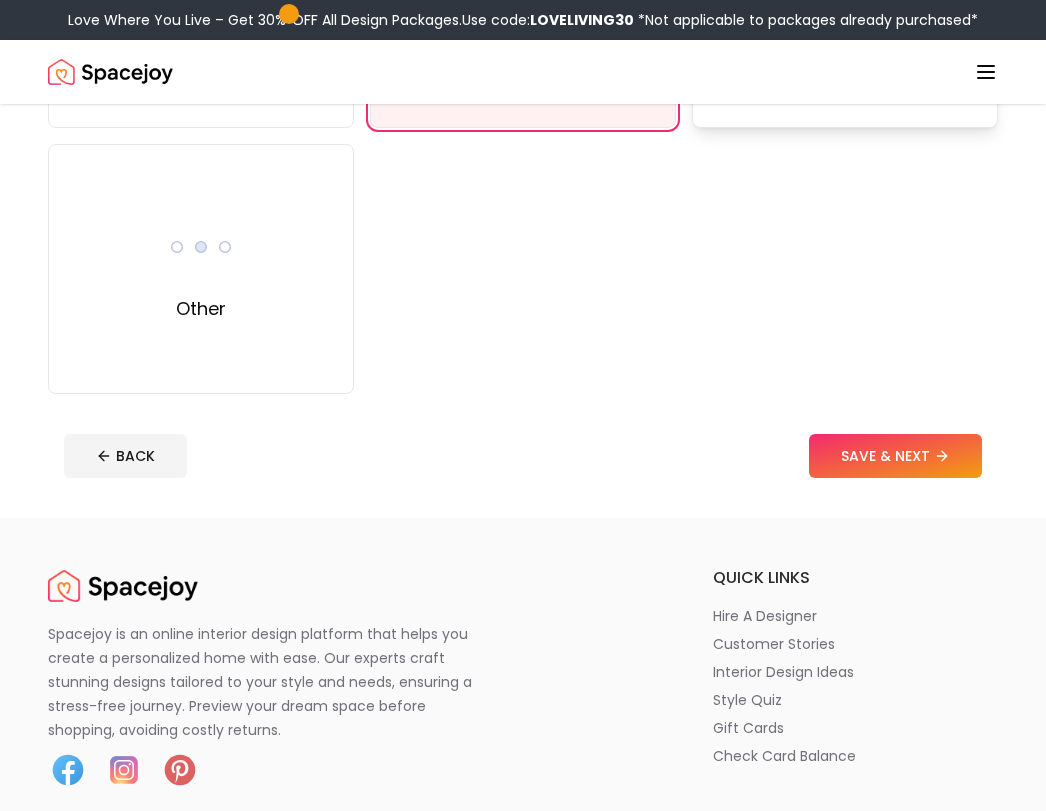 scroll, scrollTop: 400, scrollLeft: 0, axis: vertical 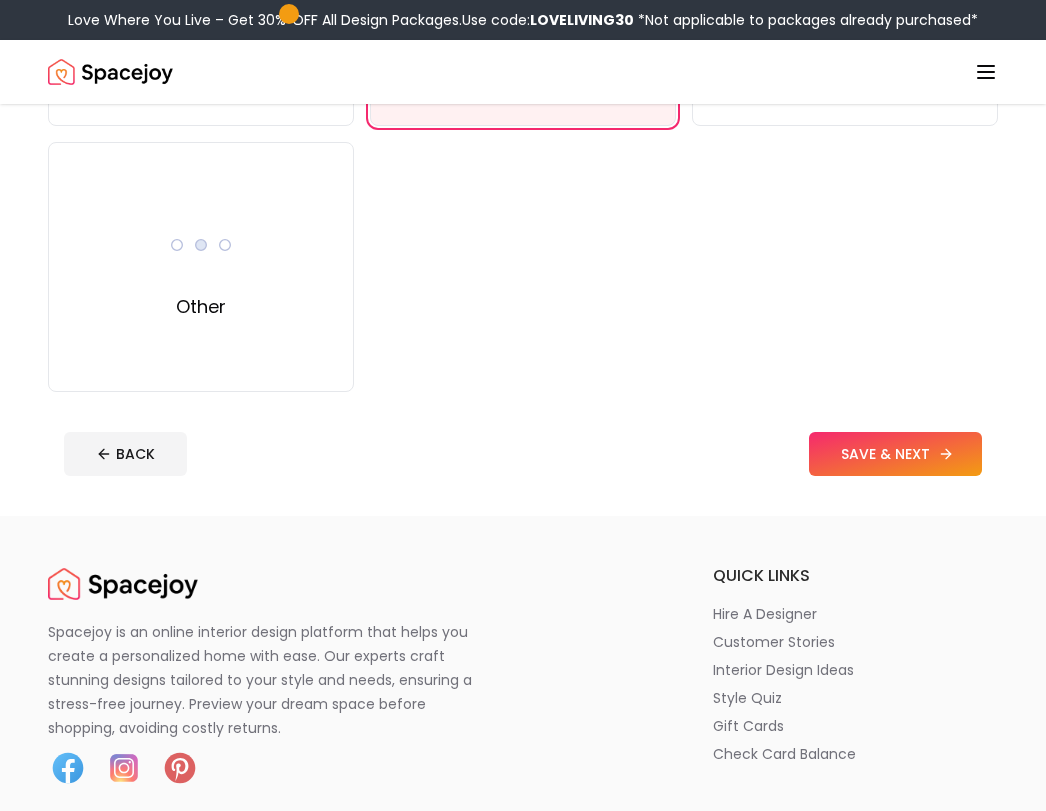 click on "SAVE & NEXT" at bounding box center [895, 454] 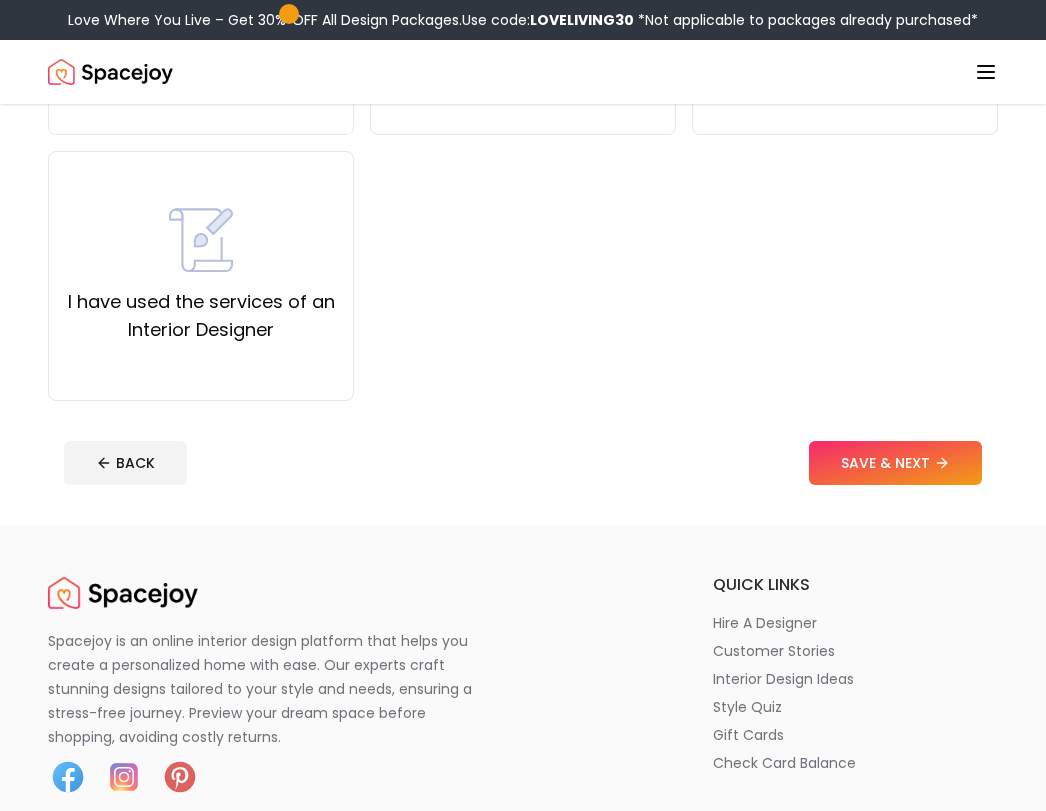 scroll, scrollTop: 400, scrollLeft: 0, axis: vertical 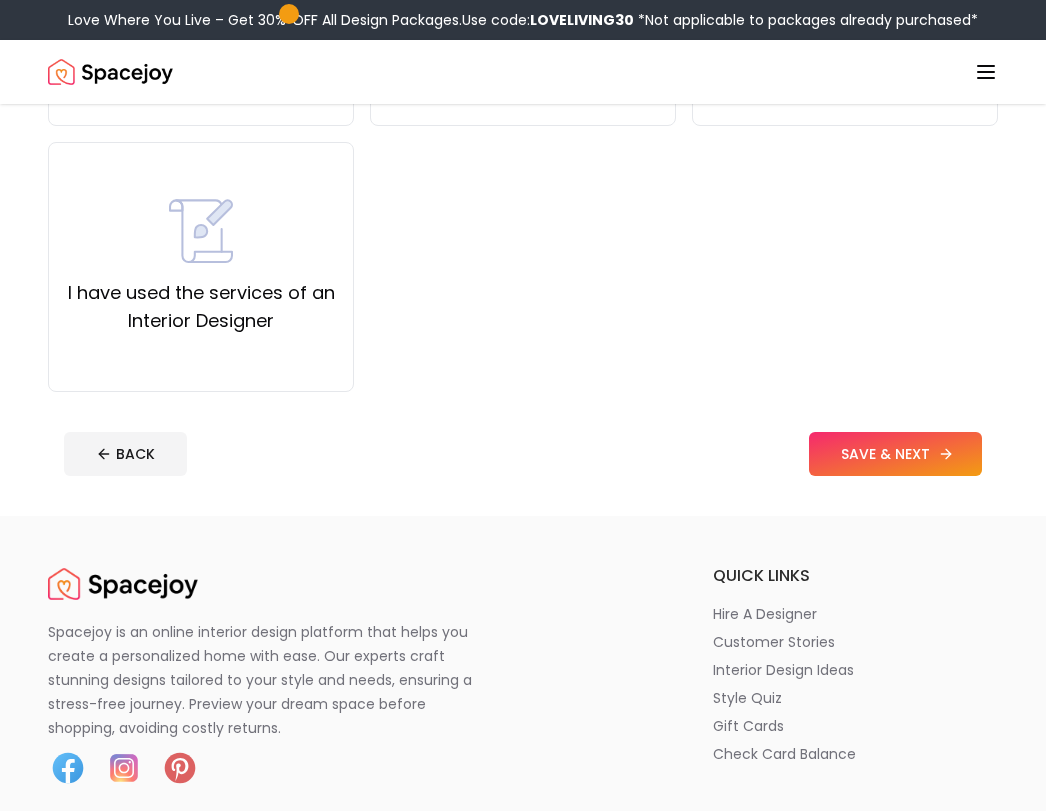 click on "SAVE & NEXT" at bounding box center [895, 454] 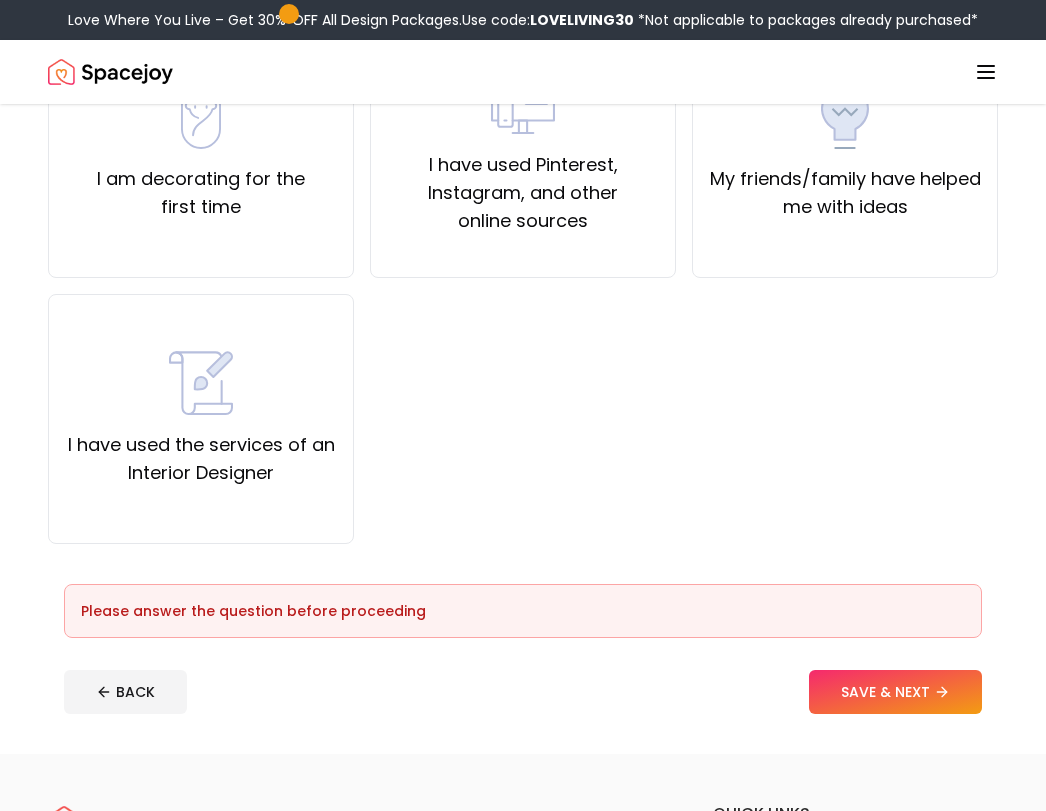 scroll, scrollTop: 200, scrollLeft: 0, axis: vertical 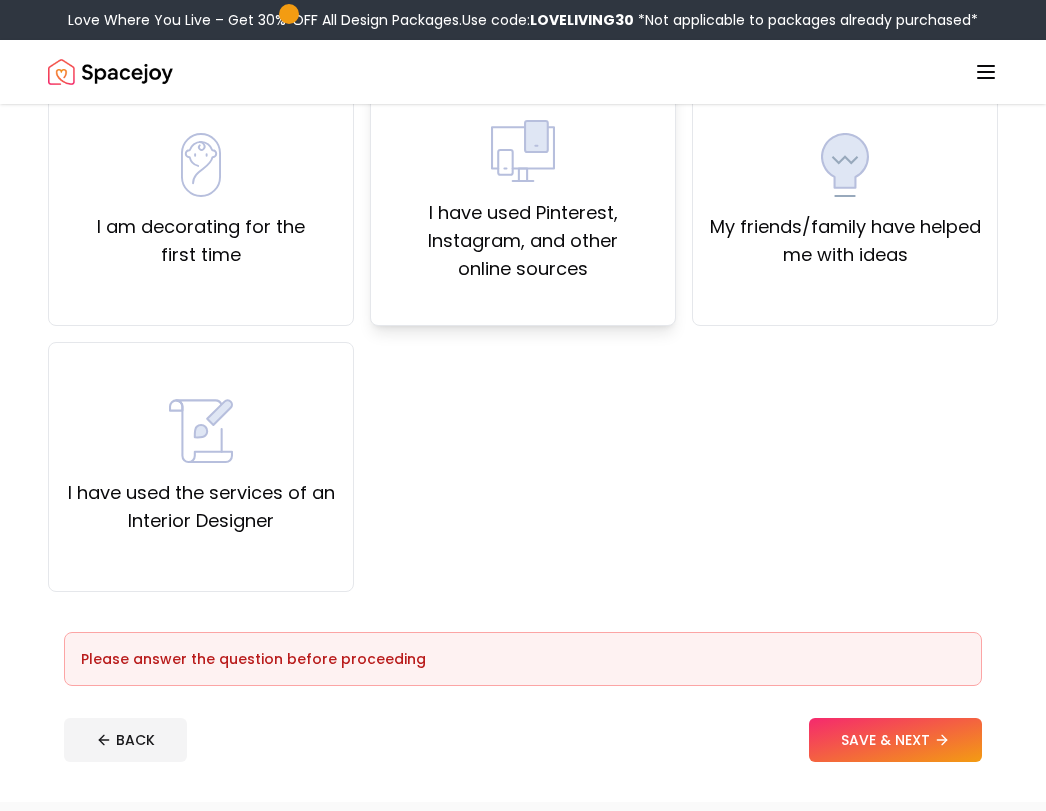 click on "I have used Pinterest, Instagram, and other online sources" at bounding box center (523, 241) 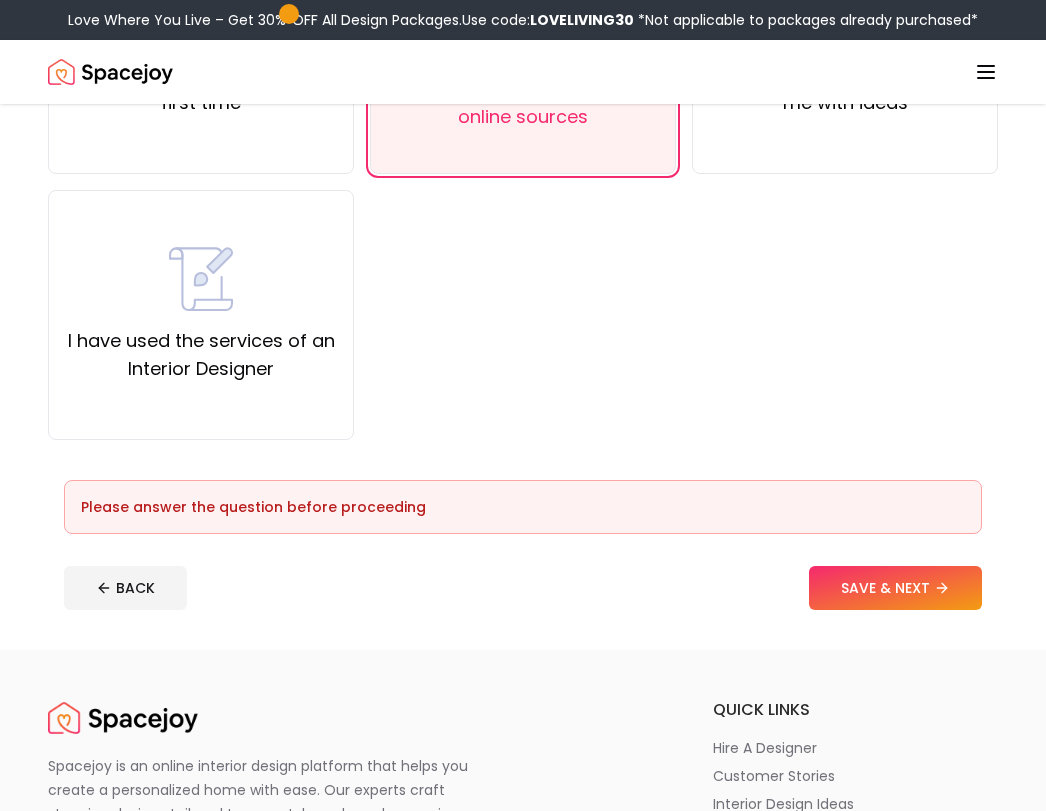 scroll, scrollTop: 400, scrollLeft: 0, axis: vertical 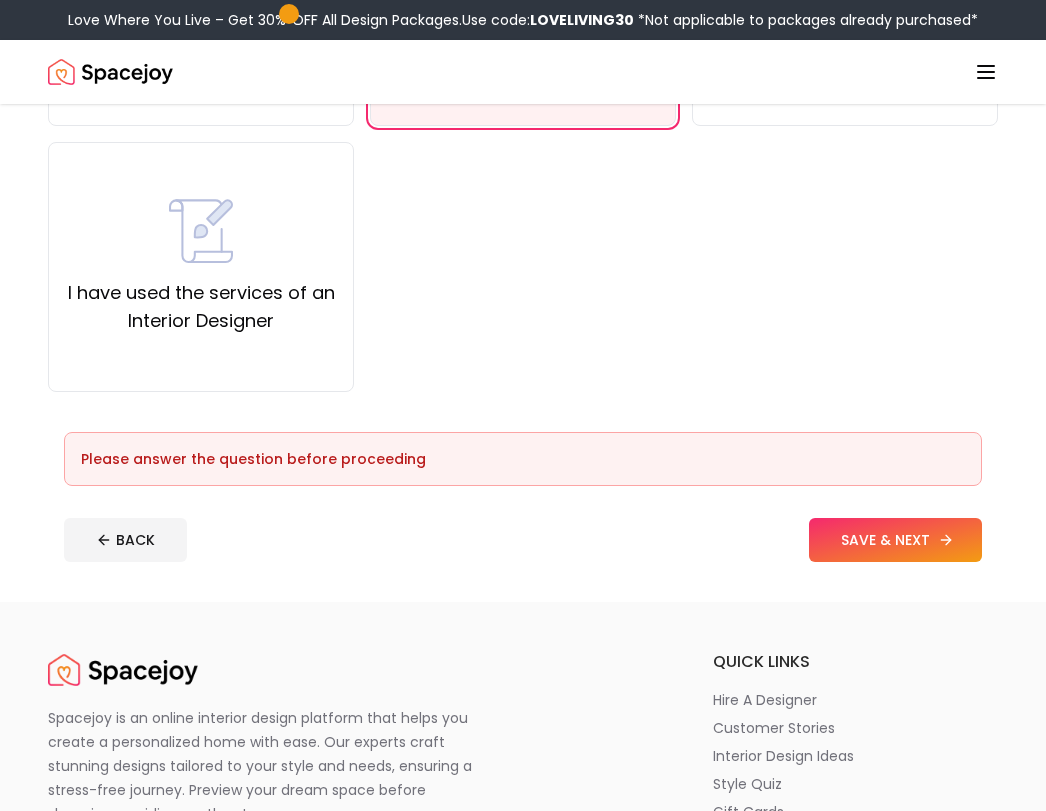 click on "SAVE & NEXT" at bounding box center (895, 540) 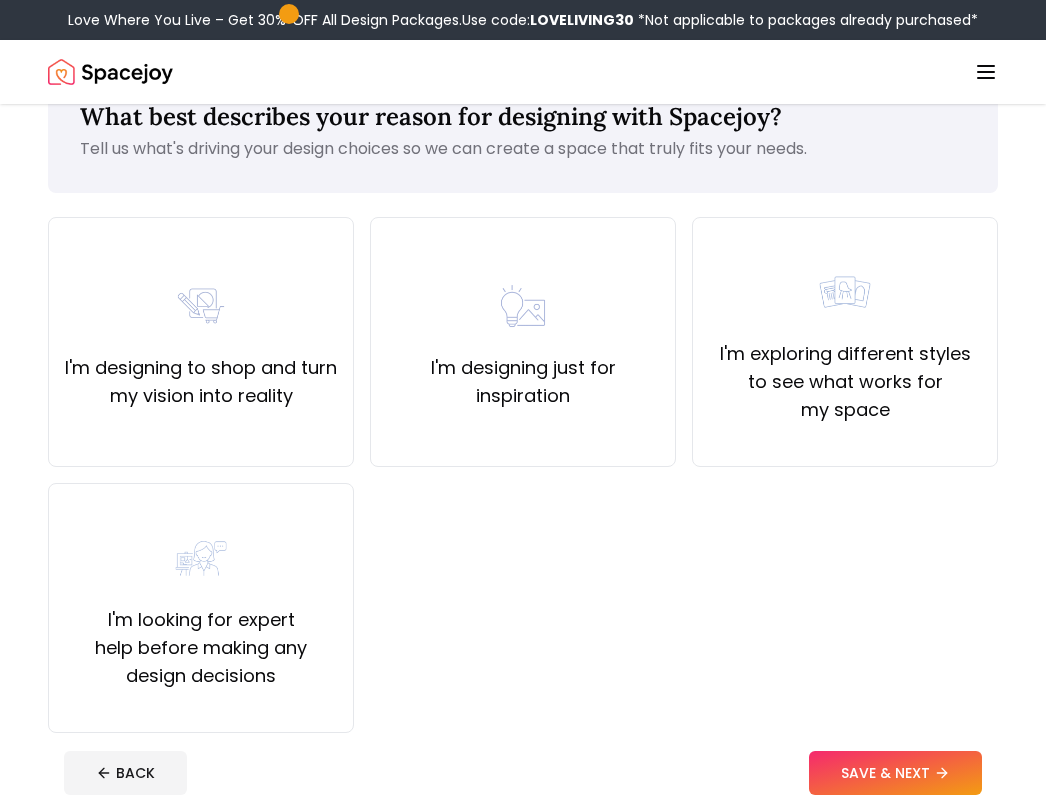 scroll, scrollTop: 400, scrollLeft: 0, axis: vertical 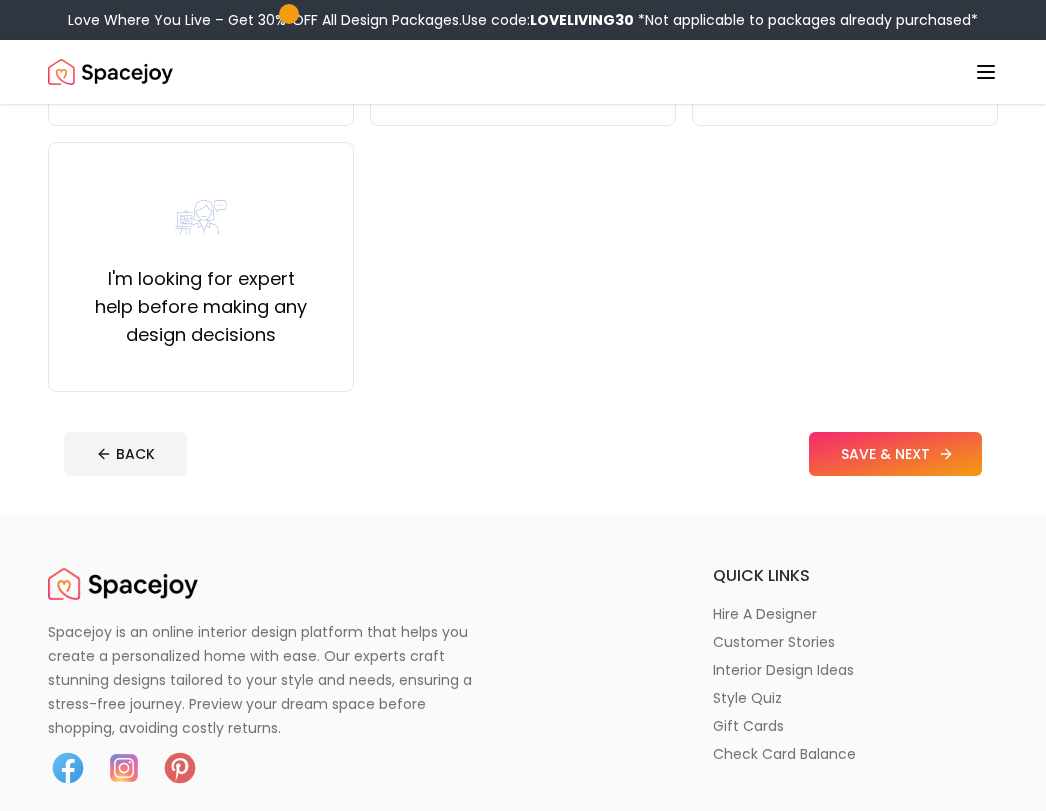 click on "SAVE & NEXT" at bounding box center [895, 454] 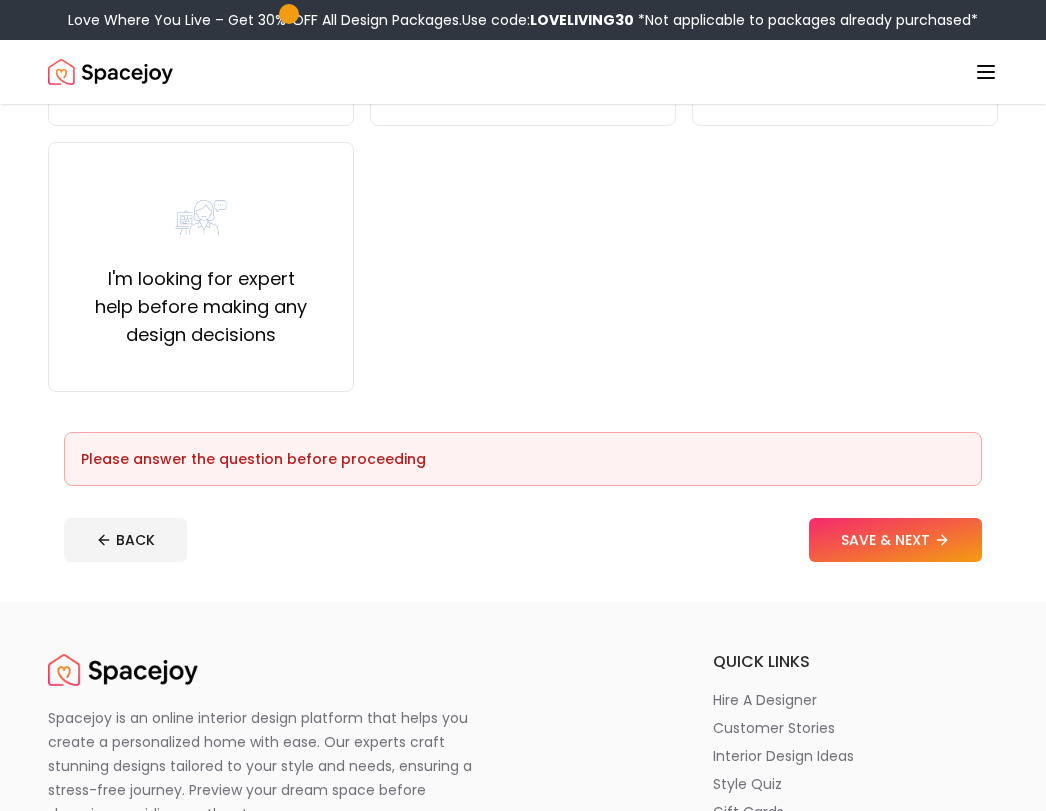 scroll, scrollTop: 0, scrollLeft: 0, axis: both 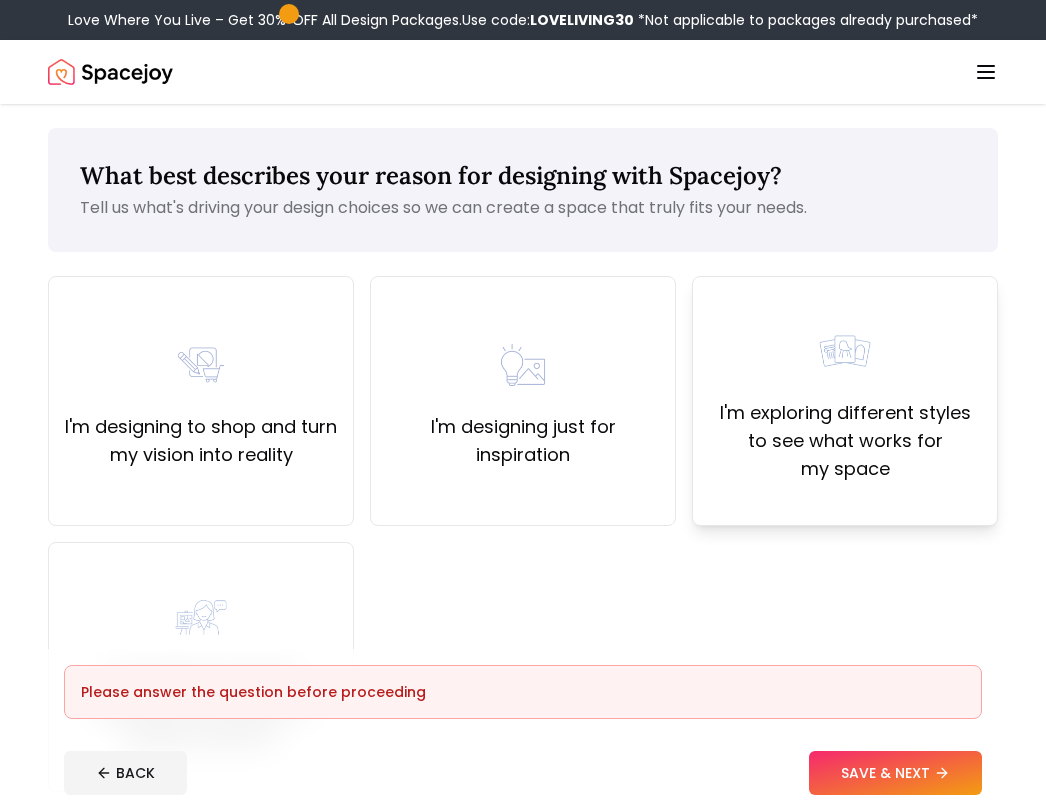 click on "I'm exploring different styles to see what works for my space" at bounding box center (845, 401) 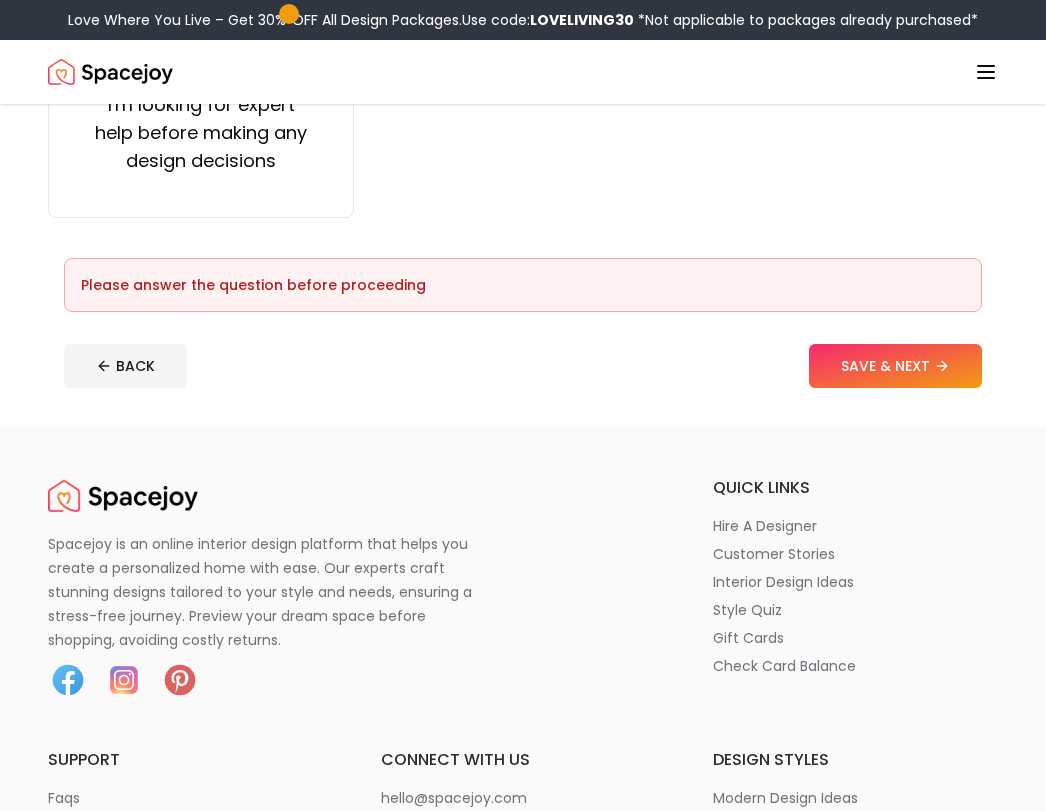 scroll, scrollTop: 600, scrollLeft: 0, axis: vertical 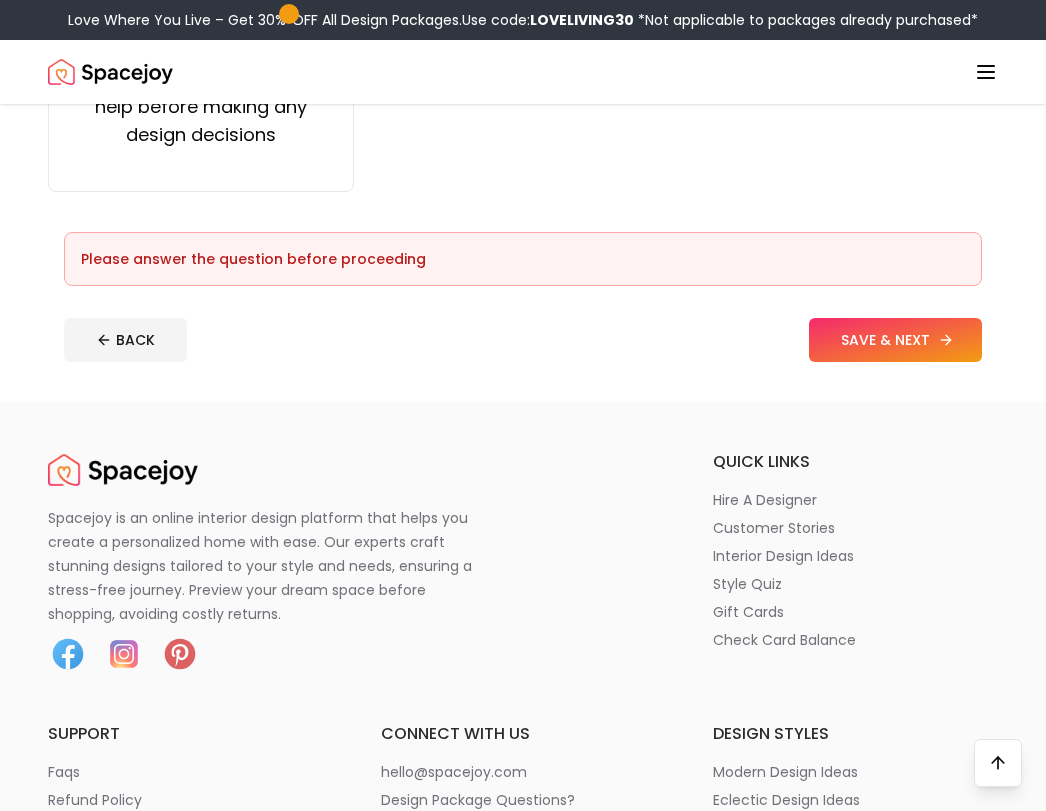 click on "SAVE & NEXT" at bounding box center [895, 340] 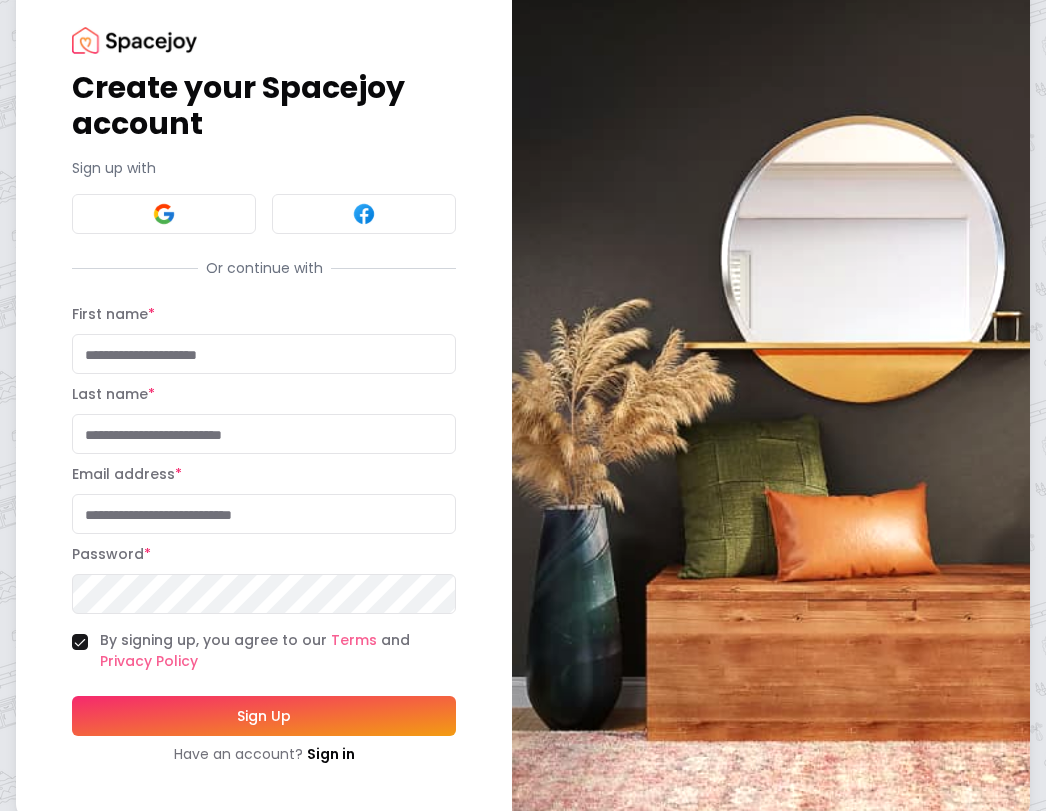 scroll, scrollTop: 70, scrollLeft: 0, axis: vertical 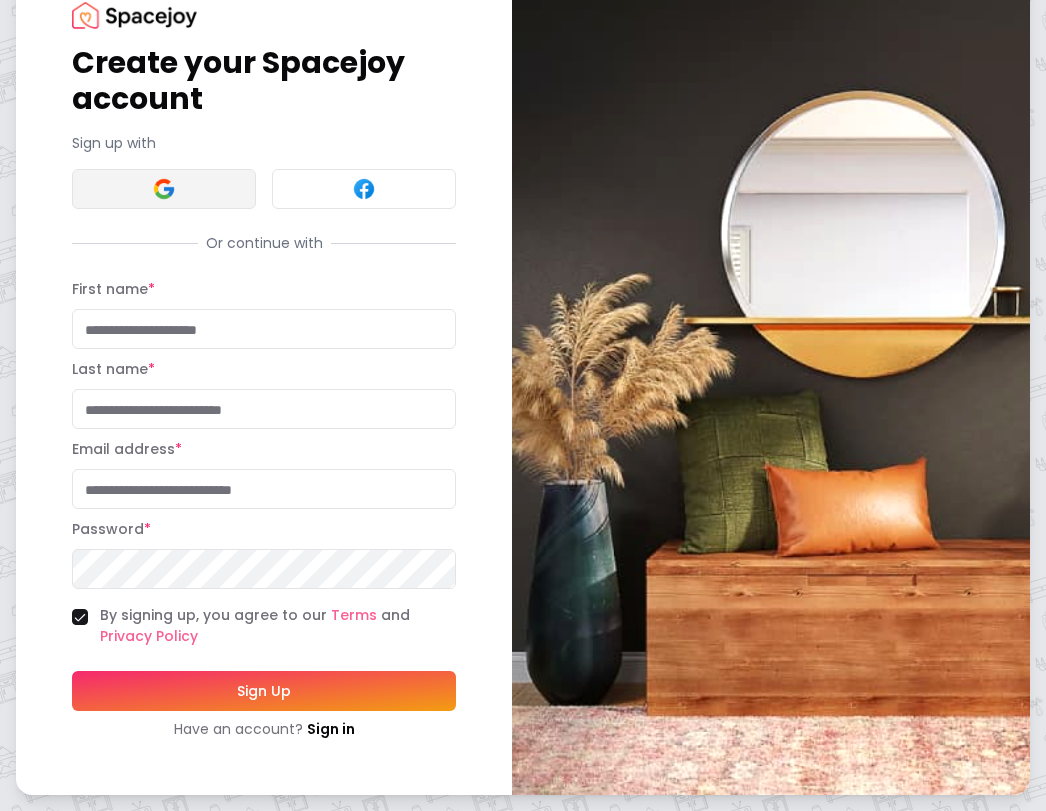 click at bounding box center (164, 189) 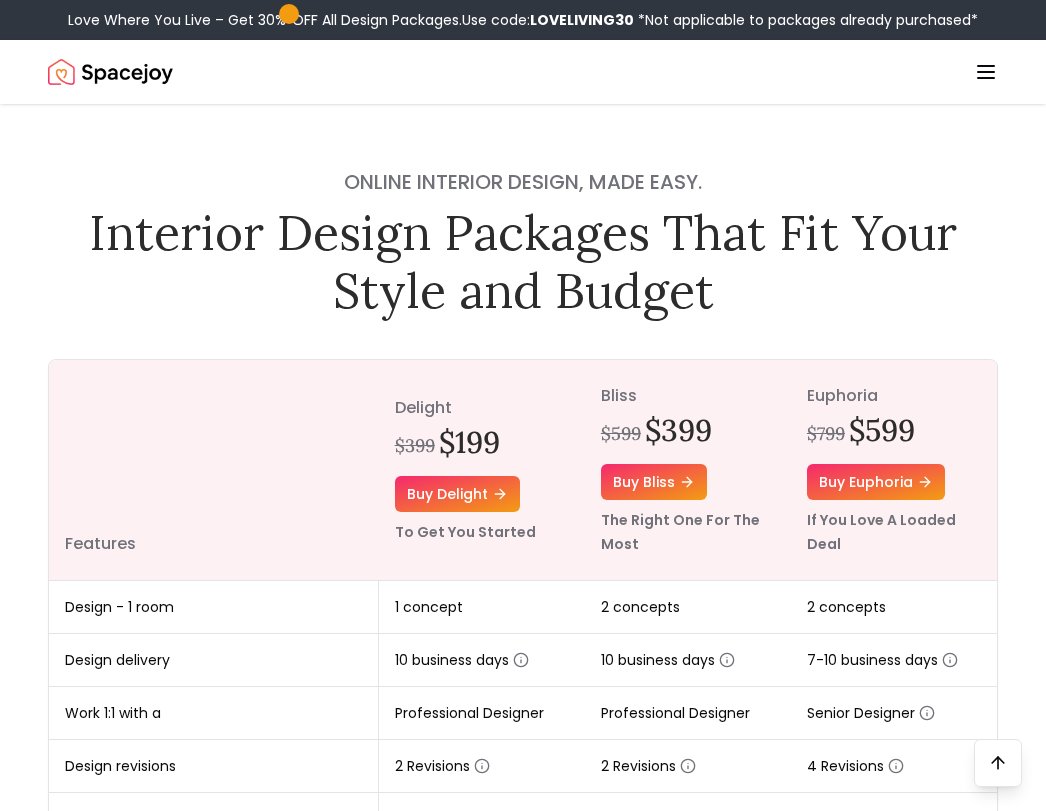 scroll, scrollTop: 672, scrollLeft: 0, axis: vertical 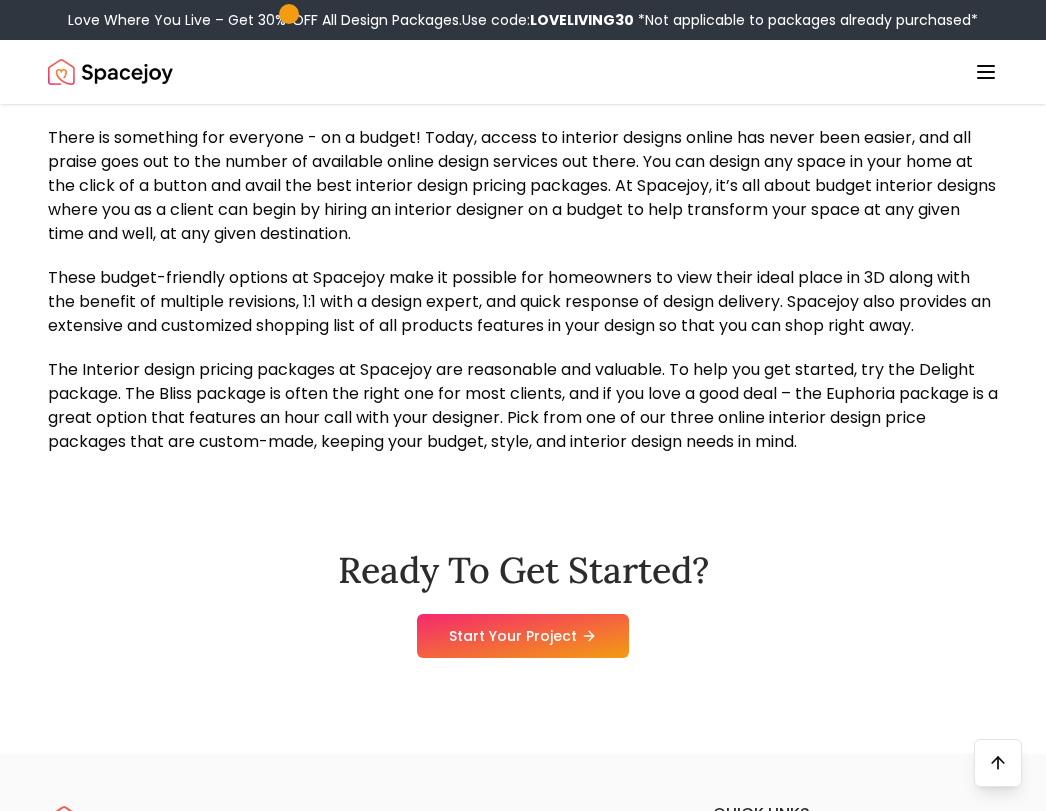 click at bounding box center (110, 72) 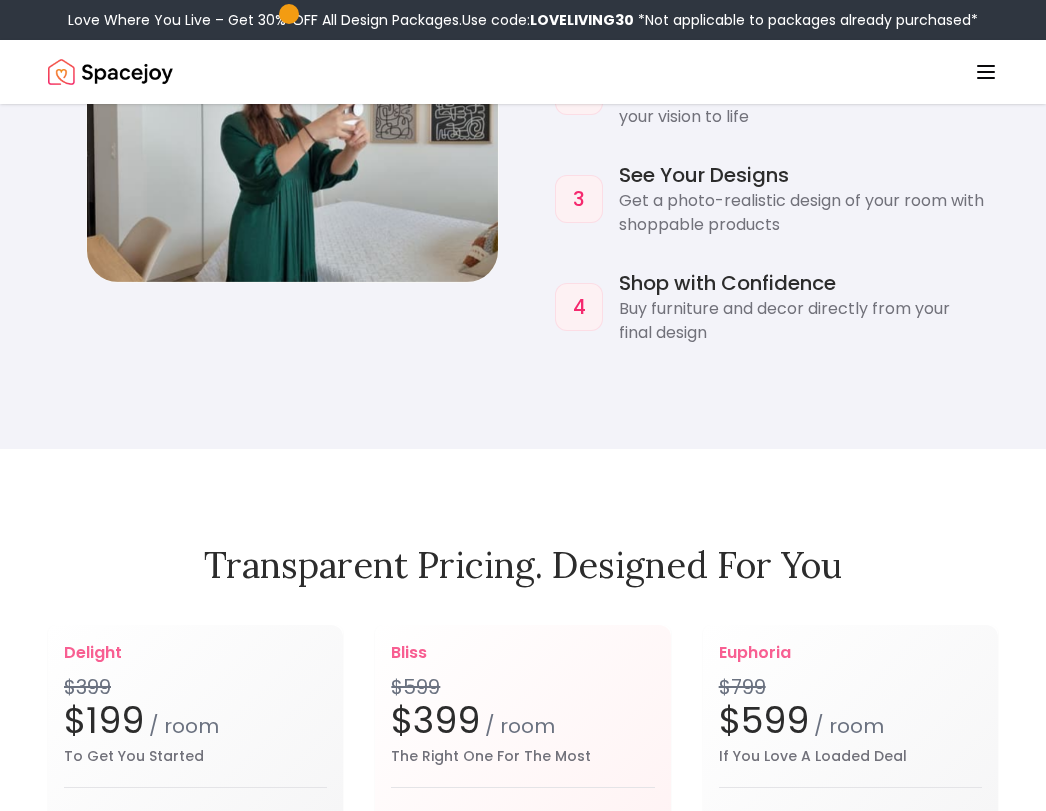 scroll, scrollTop: 0, scrollLeft: 0, axis: both 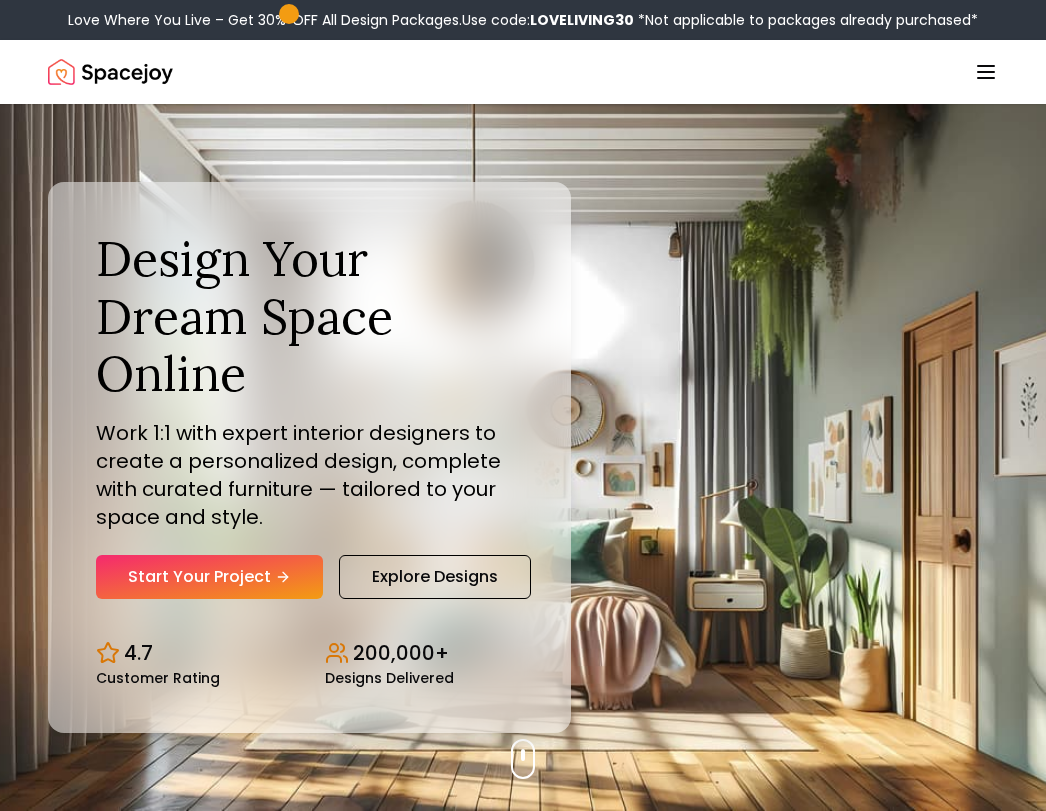 click on "Design Your Dream Space Online Work 1:1 with expert interior designers to create a personalized design, complete with curated furniture — tailored to your space and style. Start Your Project   Explore Designs 4.7 Customer Rating 200,000+ Designs Delivered" at bounding box center [309, 457] 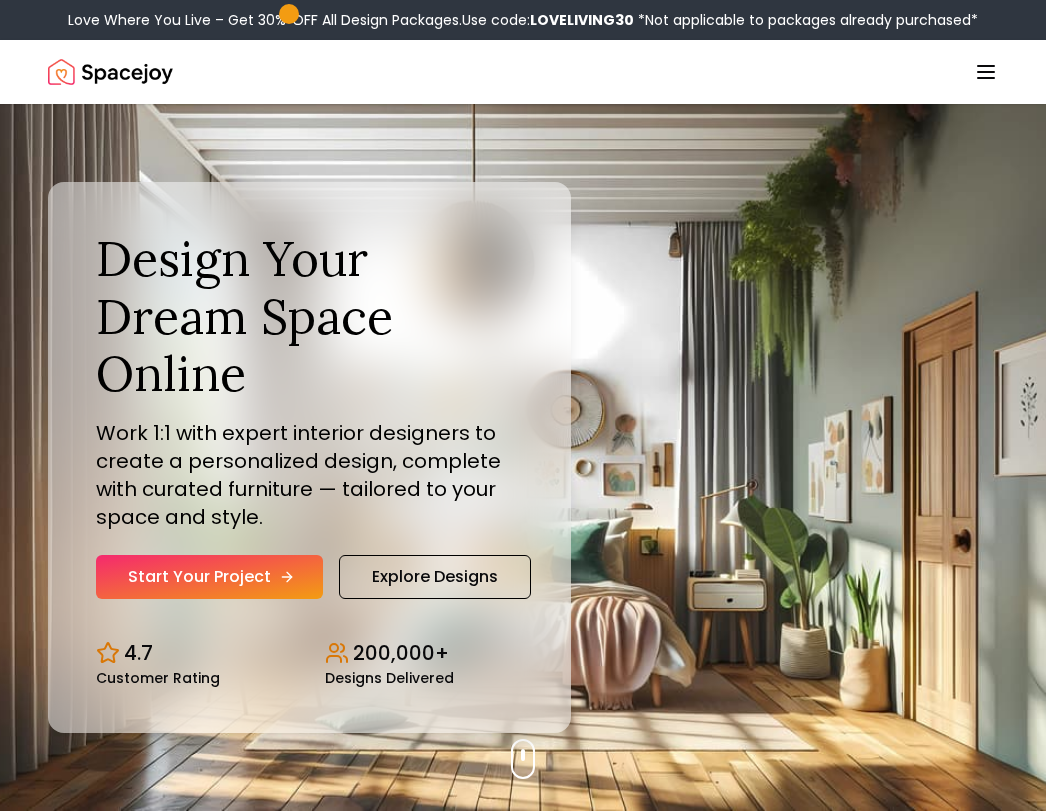 click on "Start Your Project" at bounding box center (209, 577) 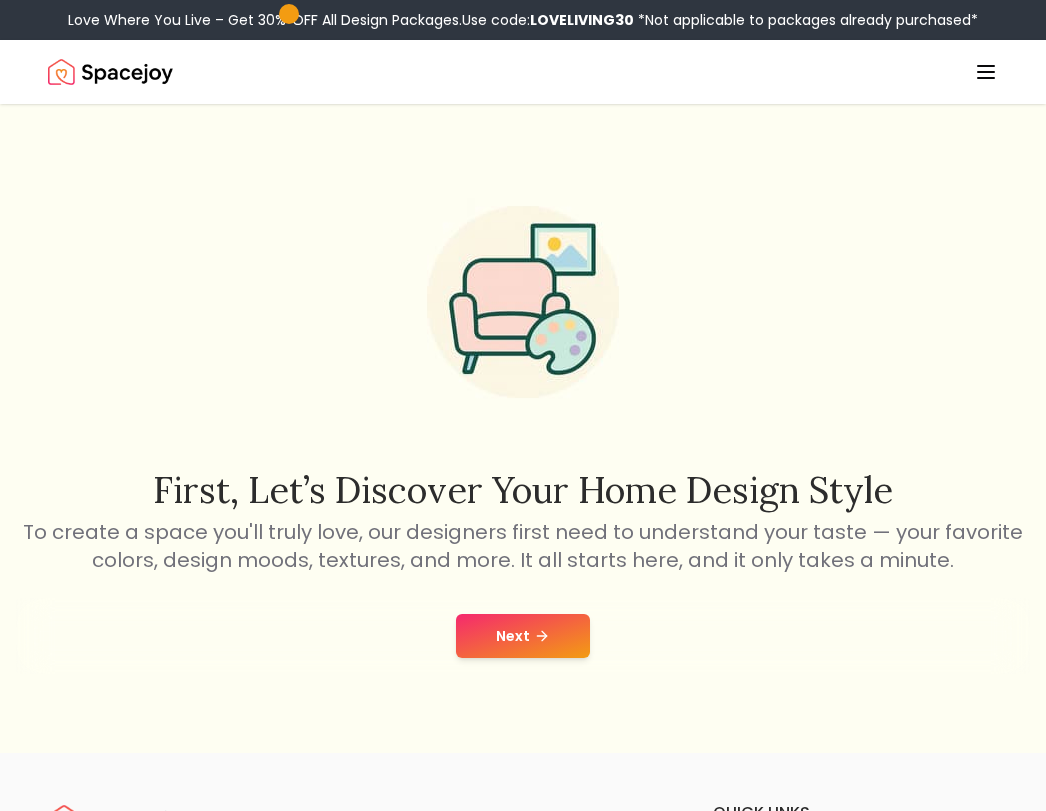 scroll, scrollTop: 600, scrollLeft: 0, axis: vertical 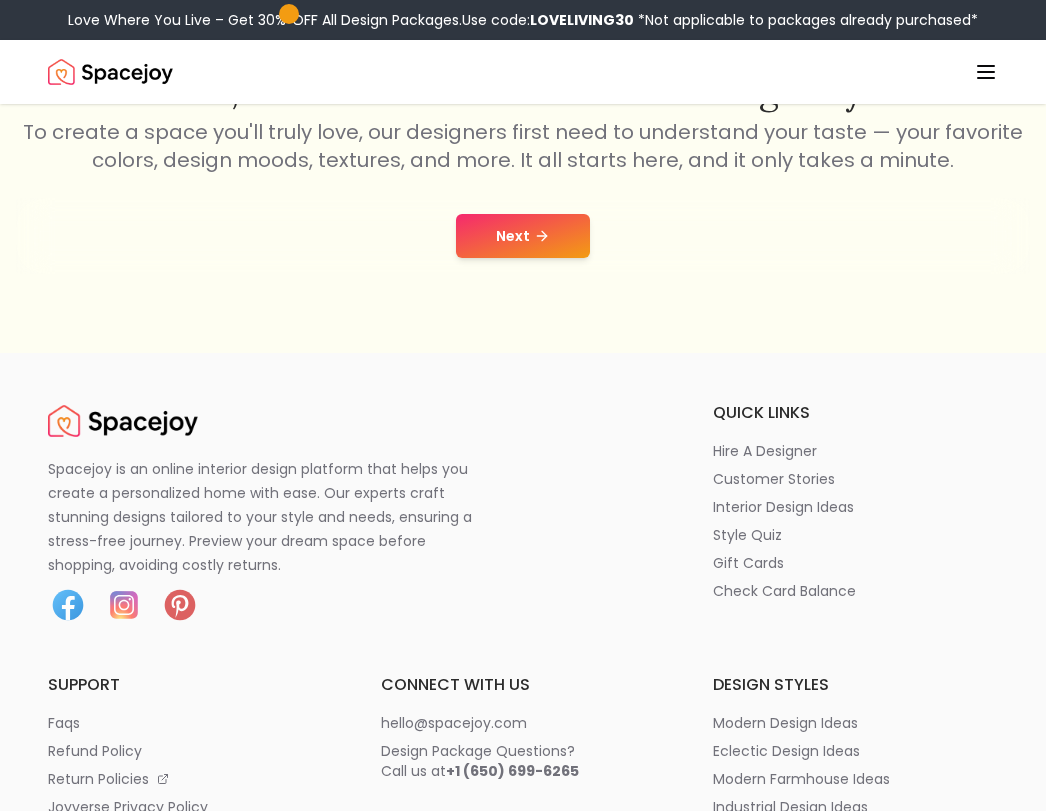 click on "Next" at bounding box center (523, 236) 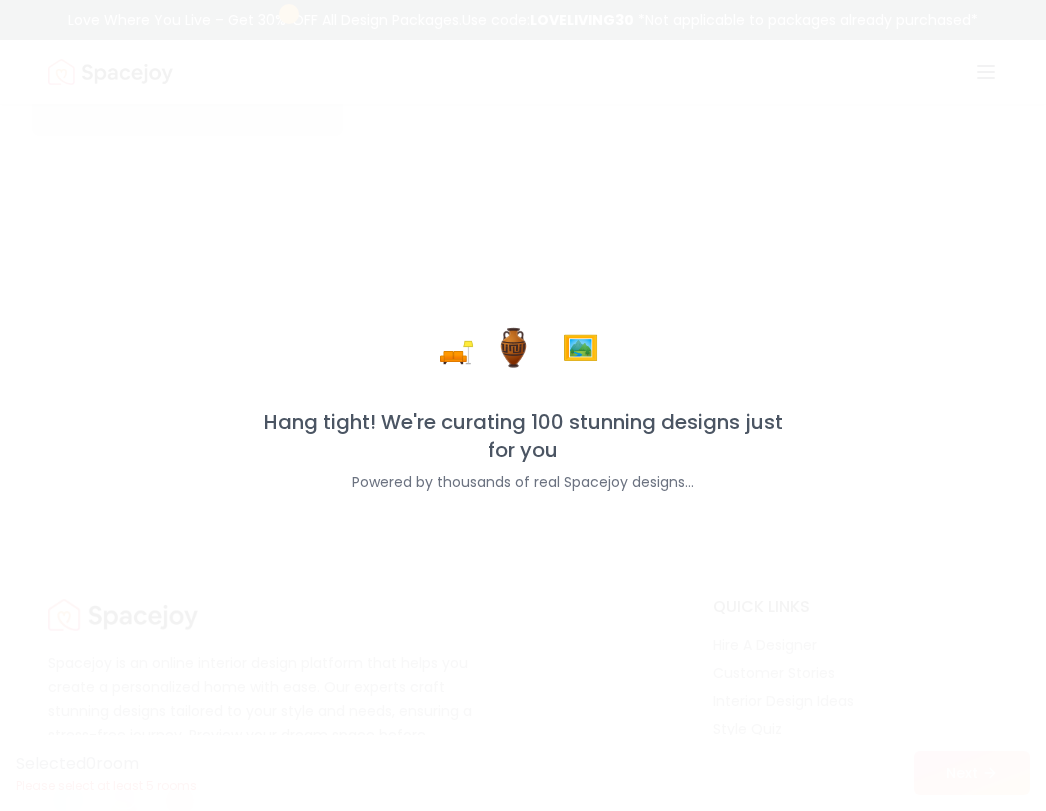 scroll, scrollTop: 0, scrollLeft: 0, axis: both 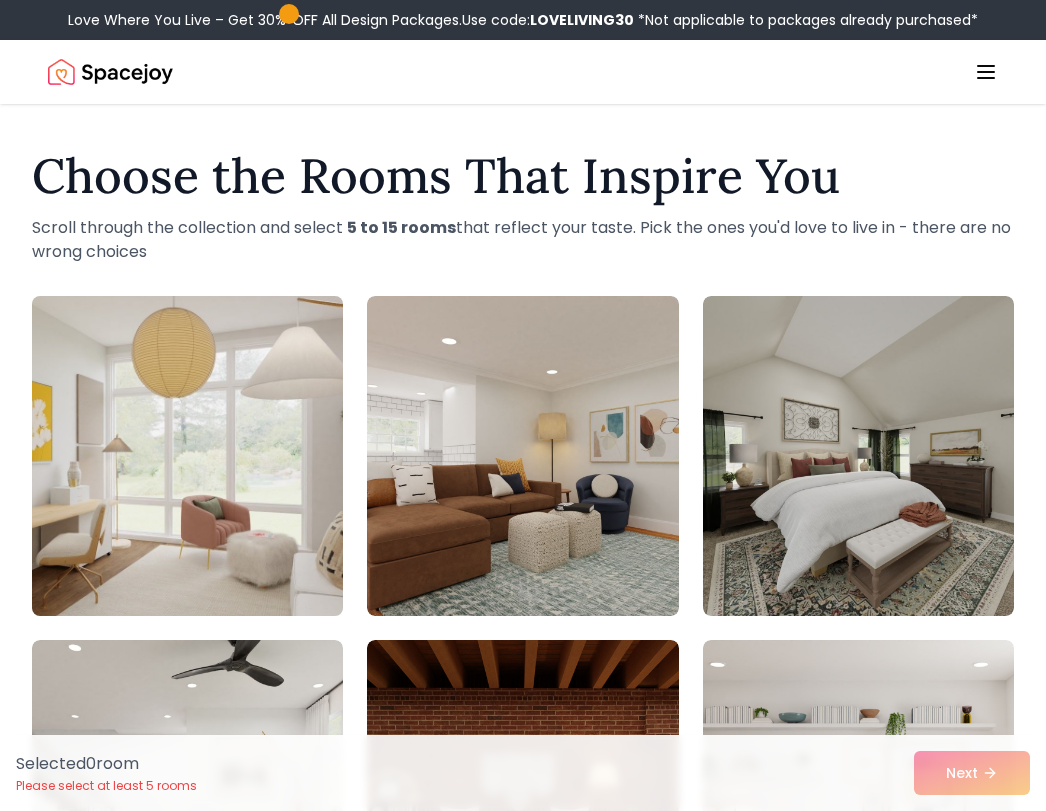 click at bounding box center (187, 456) 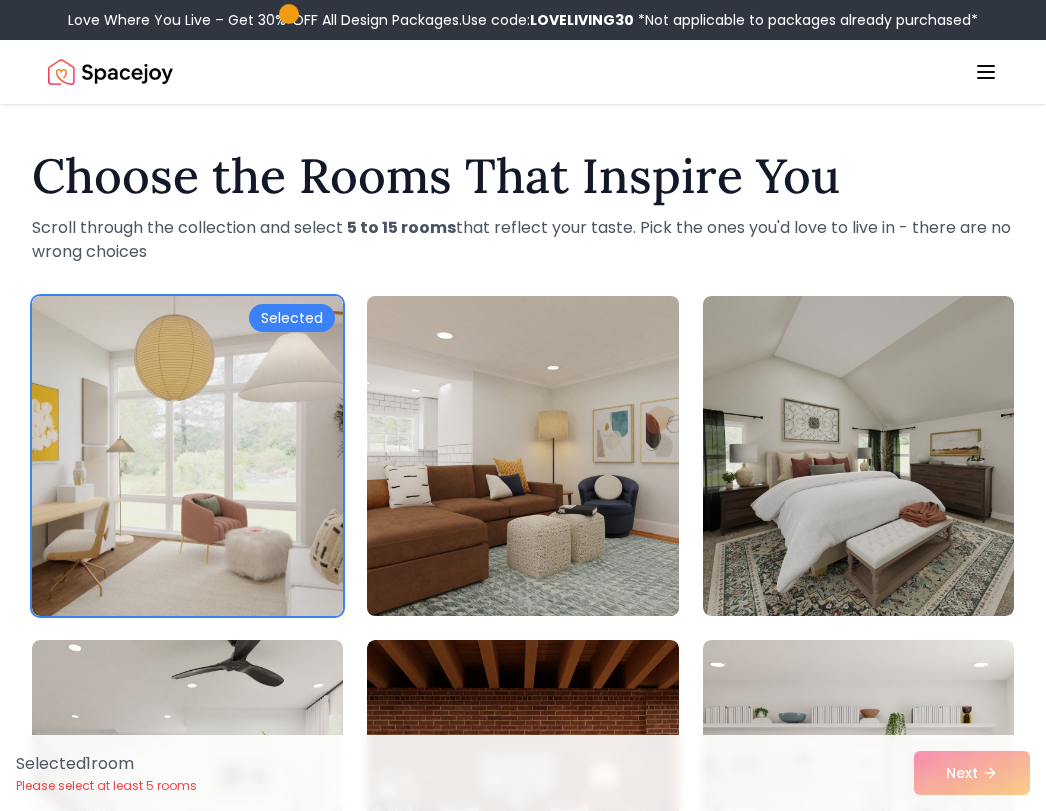 click at bounding box center (523, 456) 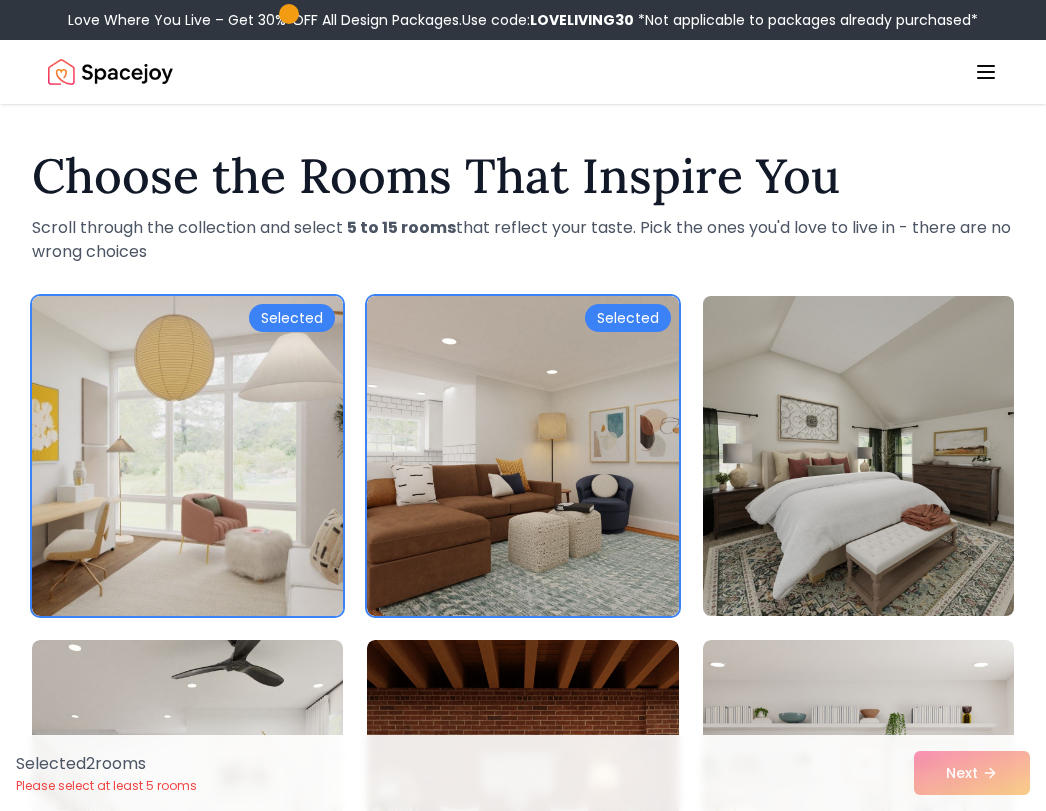 click at bounding box center (858, 456) 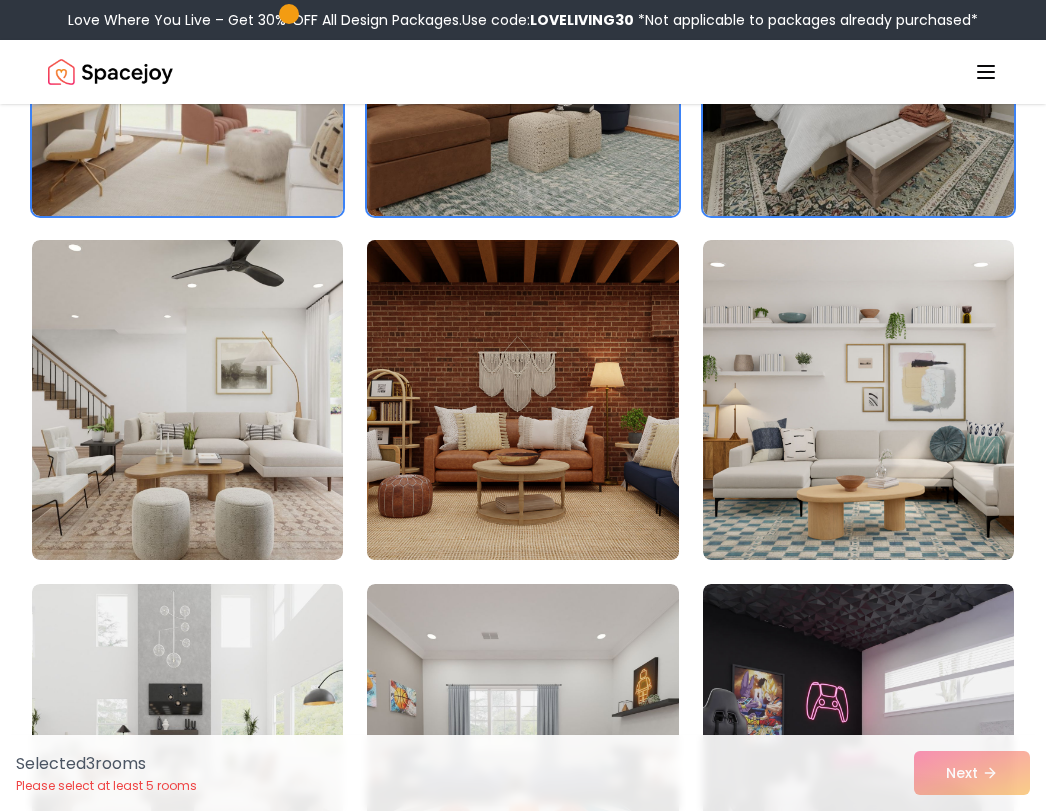 click at bounding box center [523, 400] 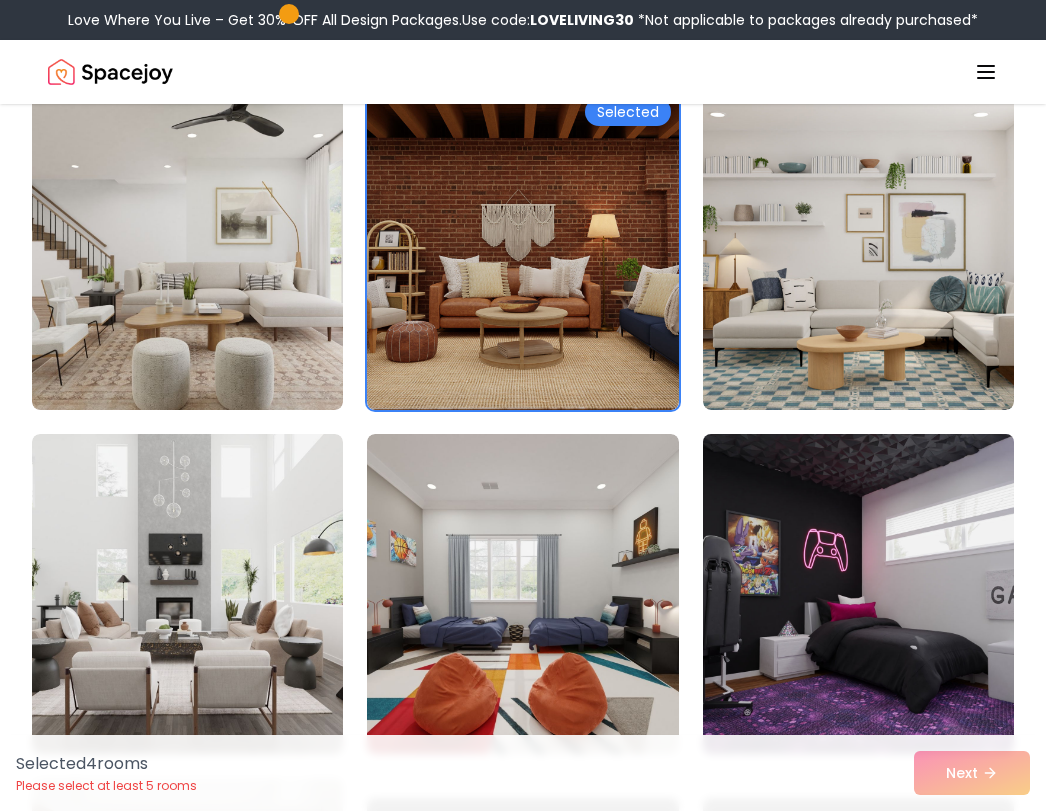scroll, scrollTop: 600, scrollLeft: 0, axis: vertical 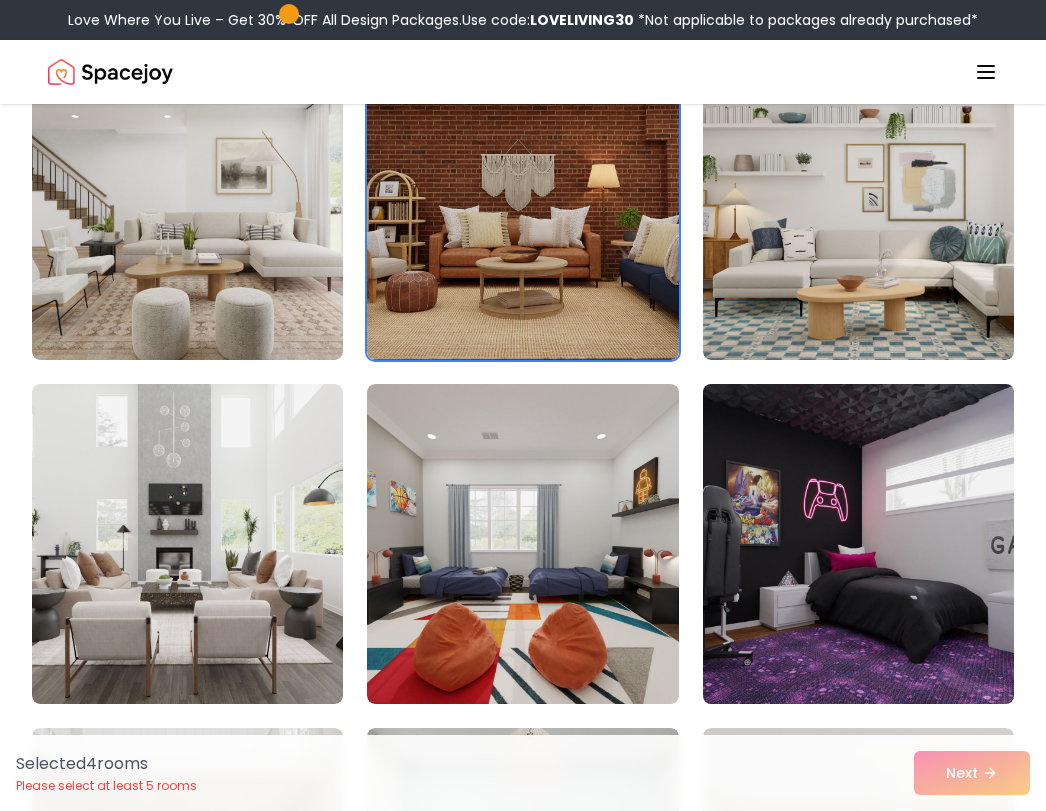 click at bounding box center (858, 544) 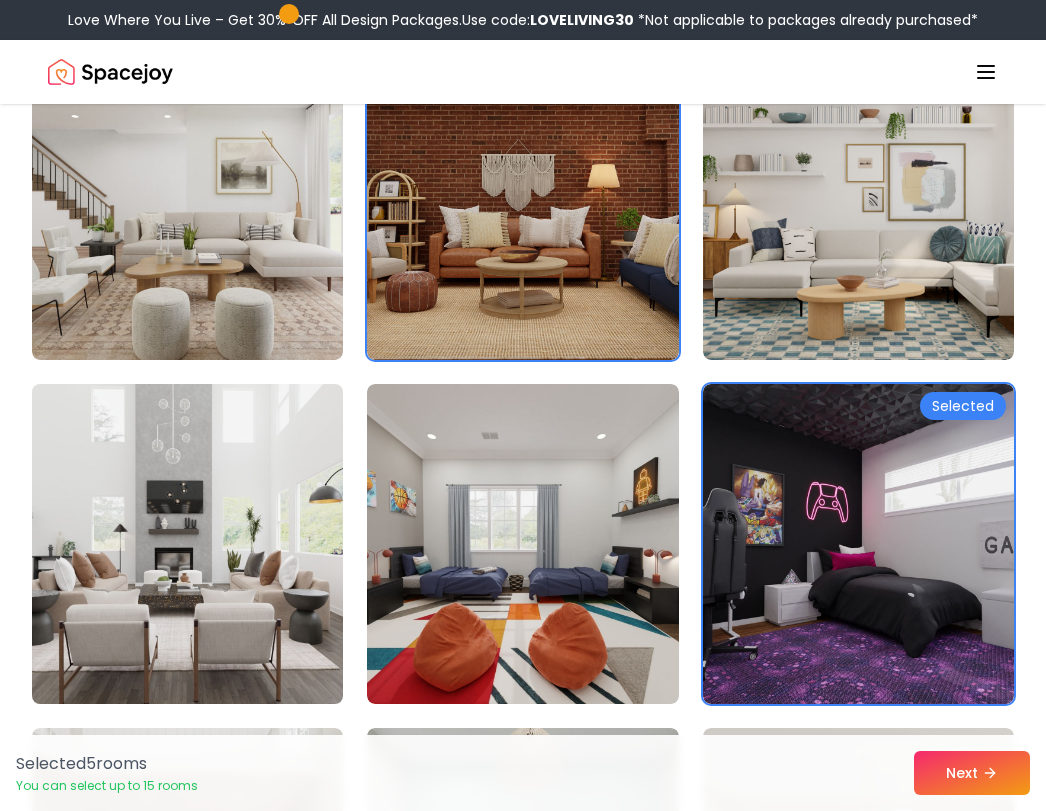 click at bounding box center [187, 544] 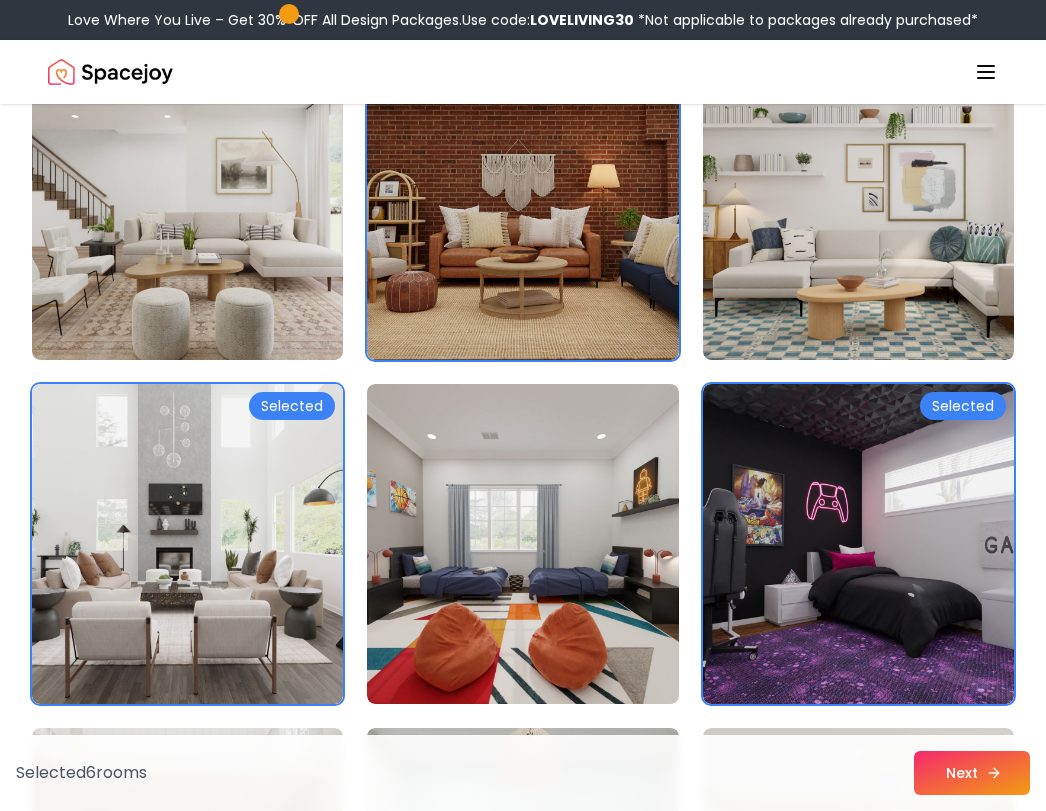 click on "Next" at bounding box center (972, 773) 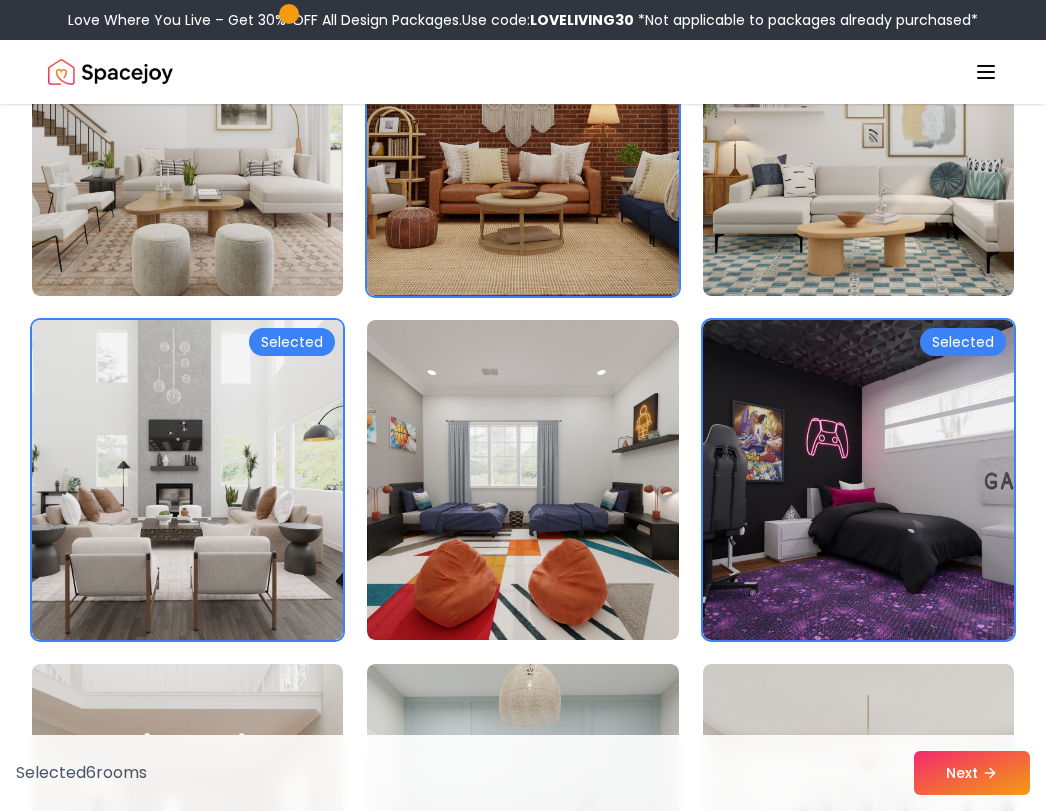 scroll, scrollTop: 600, scrollLeft: 0, axis: vertical 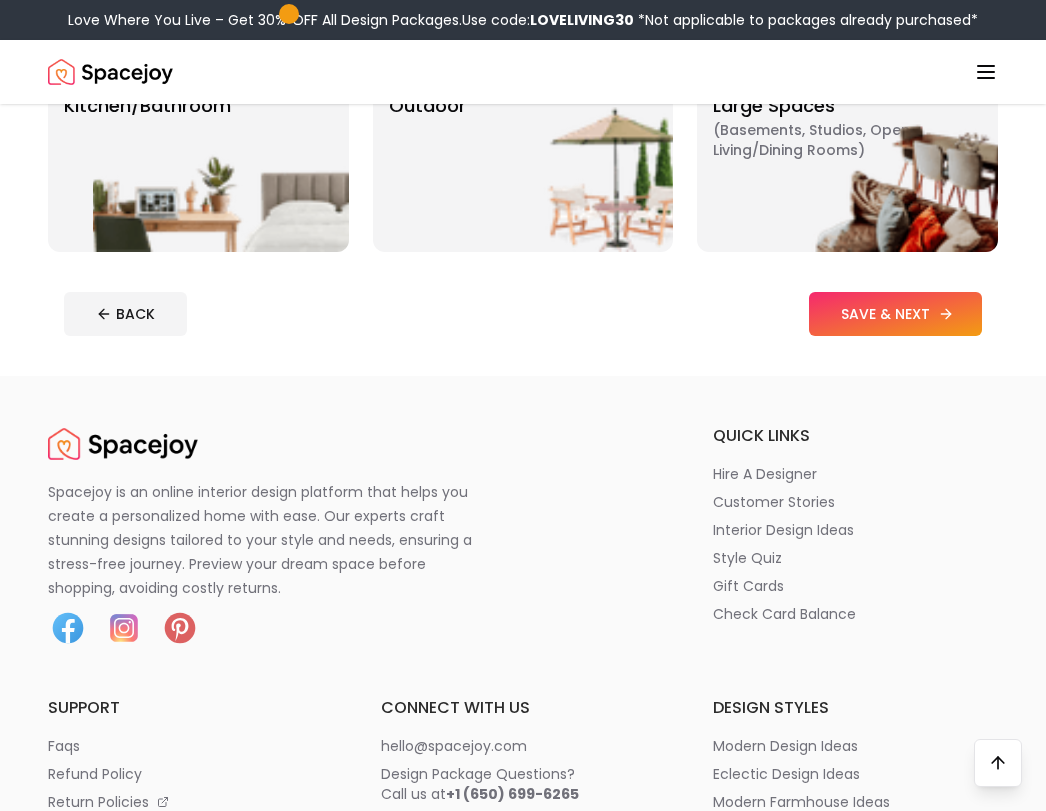 click on "SAVE & NEXT" at bounding box center (895, 314) 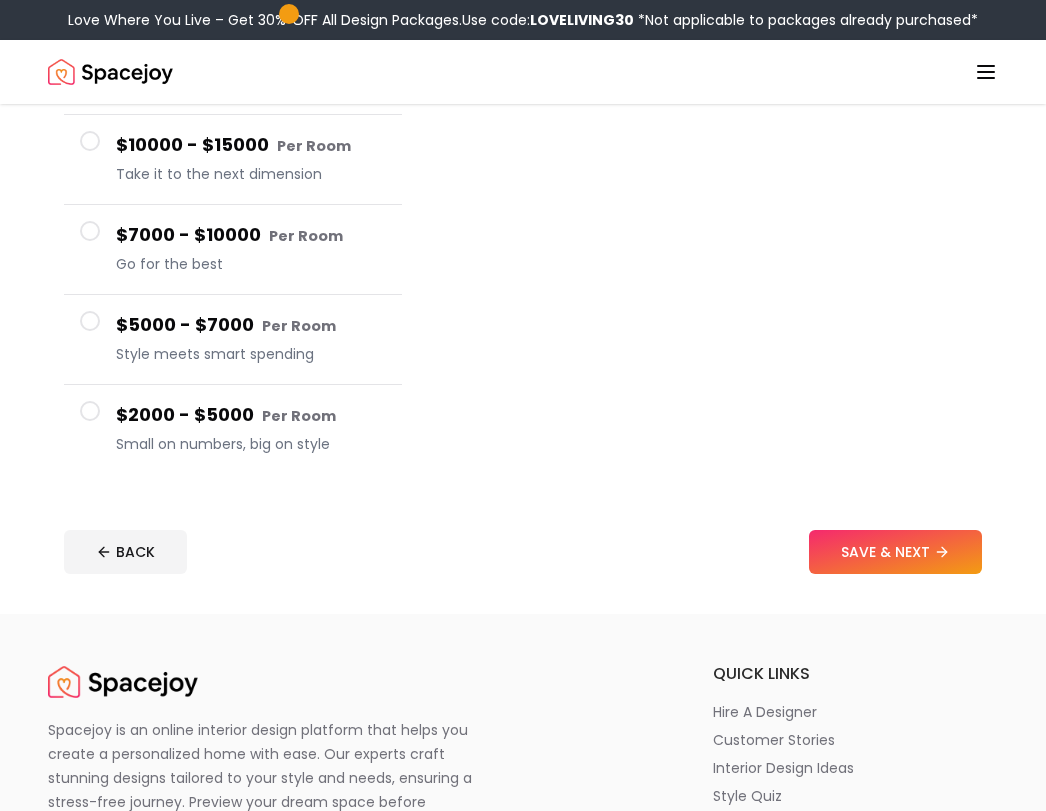 scroll, scrollTop: 400, scrollLeft: 0, axis: vertical 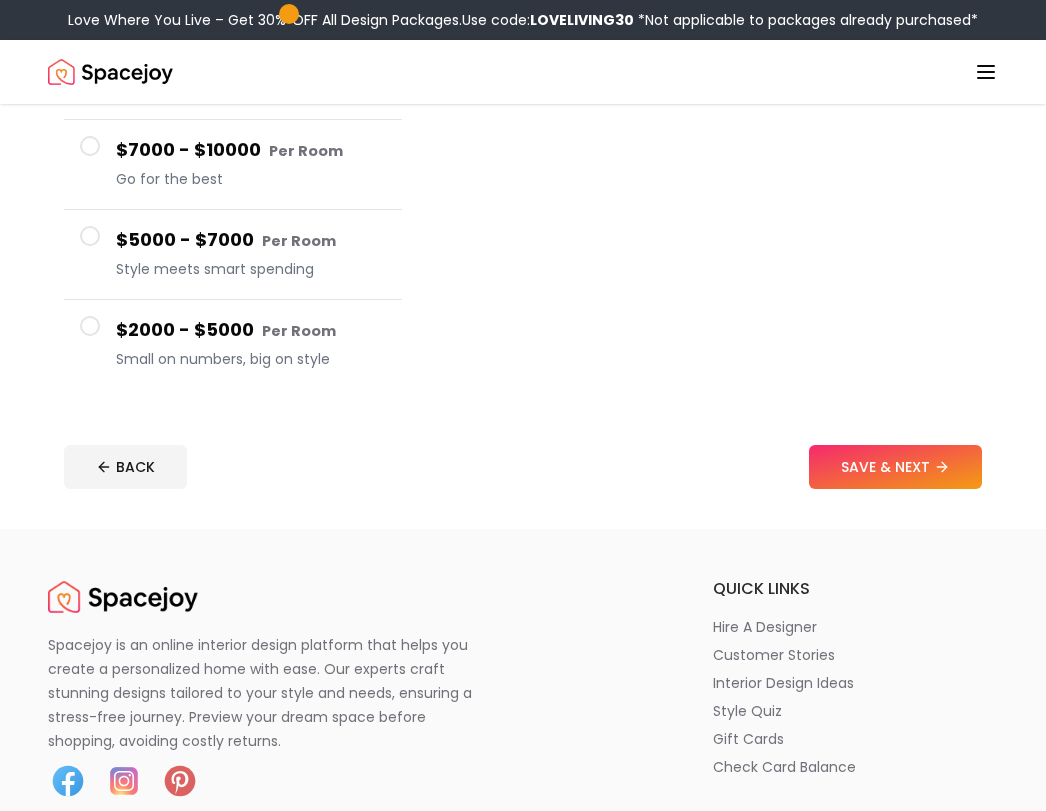 click on "$5000 - $7000    Per Room Style meets smart spending" at bounding box center [233, 255] 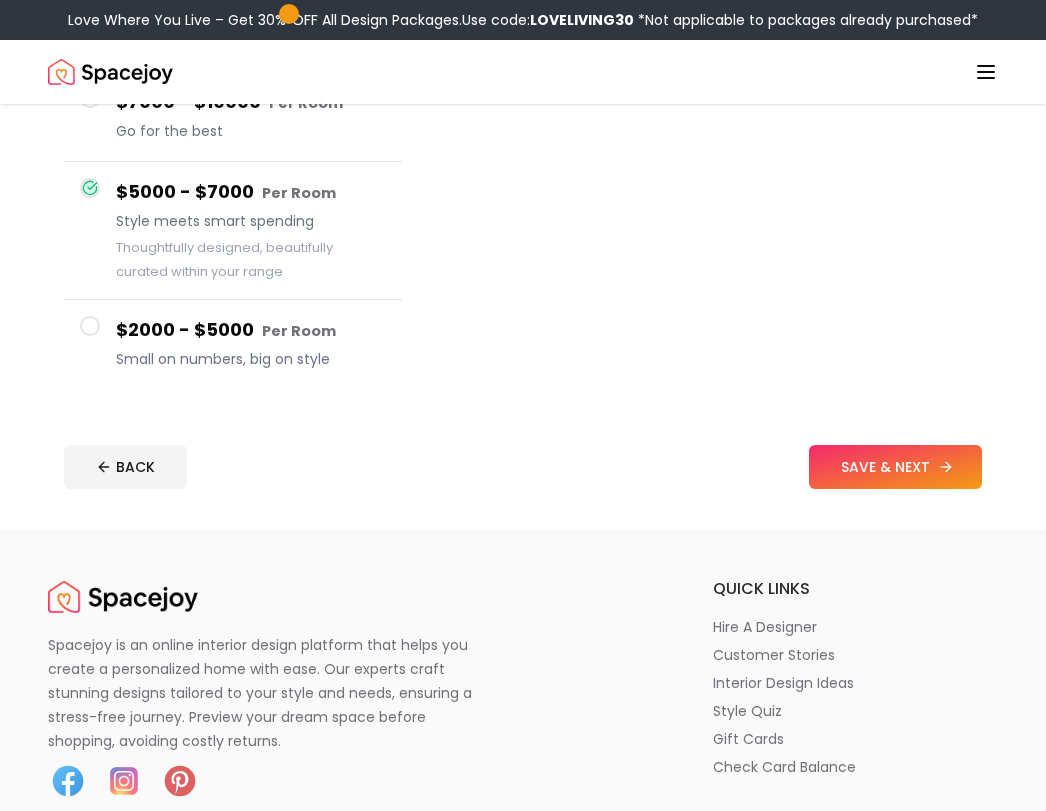 click on "SAVE & NEXT" at bounding box center [895, 467] 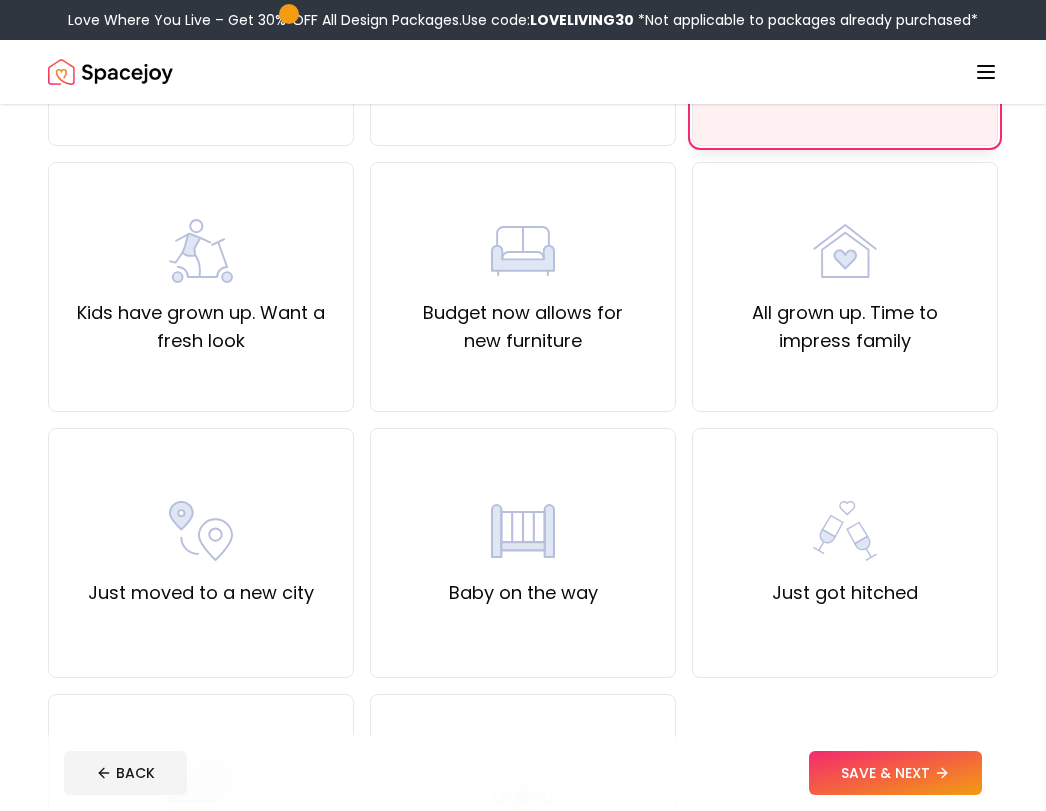 scroll, scrollTop: 0, scrollLeft: 0, axis: both 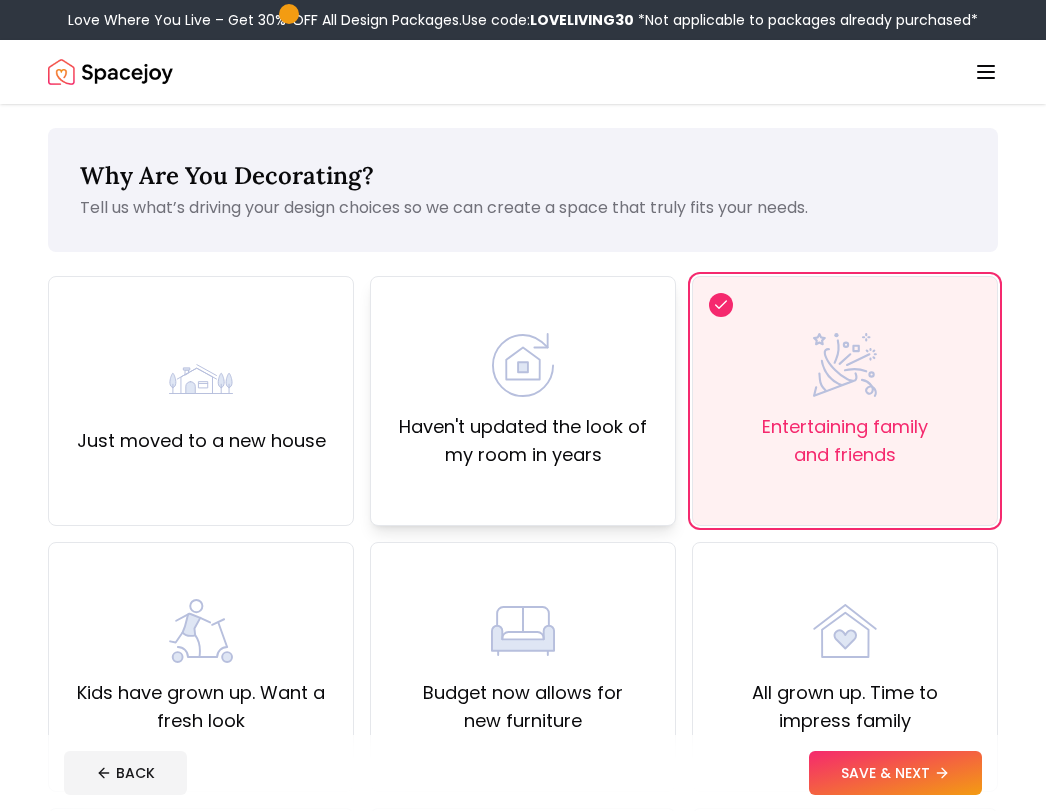 click on "Haven't updated the look of my room in years" at bounding box center [523, 401] 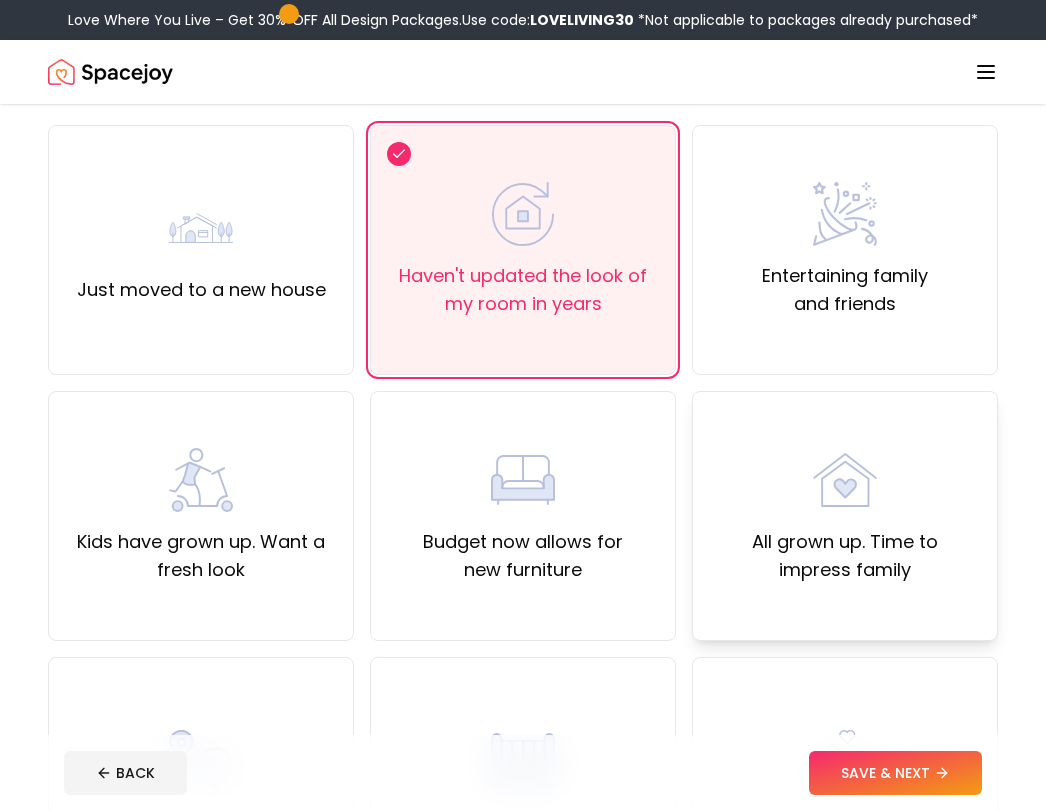 scroll, scrollTop: 200, scrollLeft: 0, axis: vertical 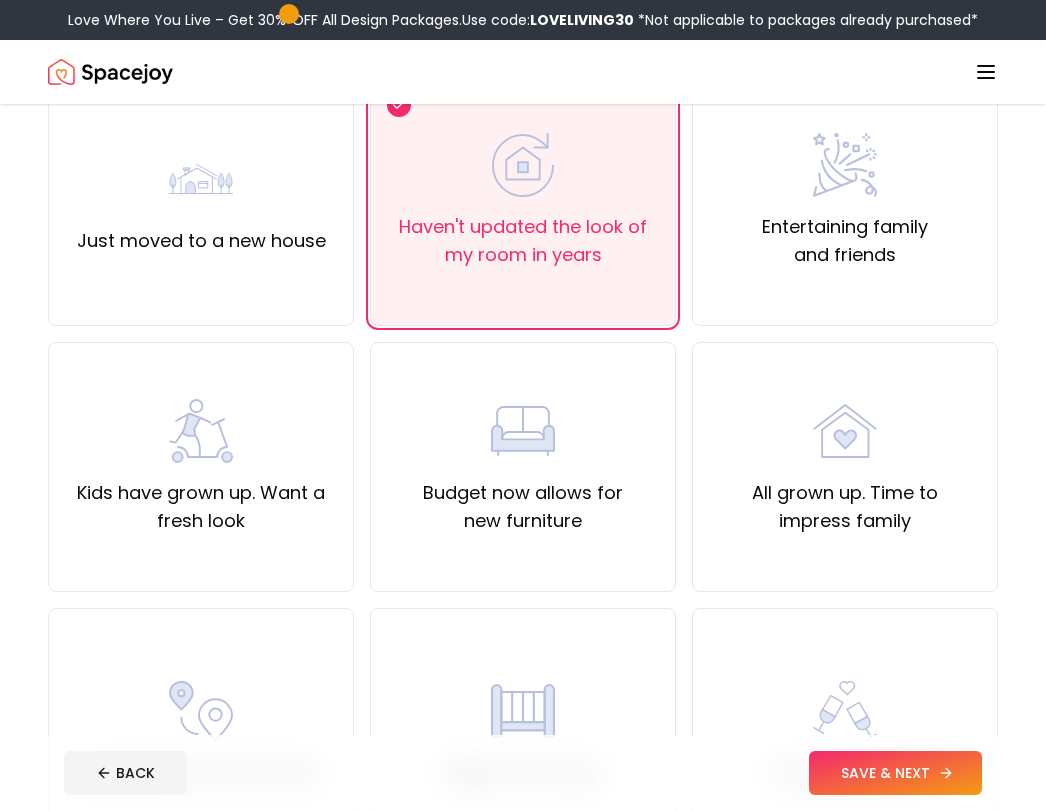 click on "SAVE & NEXT" at bounding box center (895, 773) 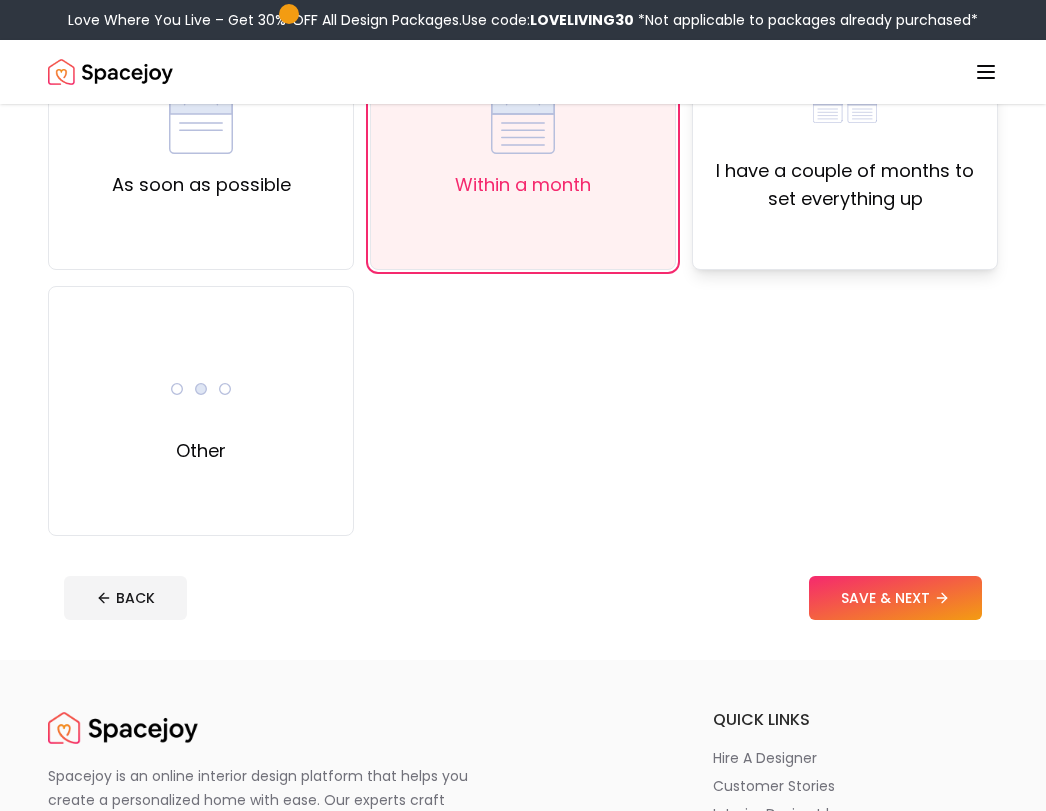 scroll, scrollTop: 600, scrollLeft: 0, axis: vertical 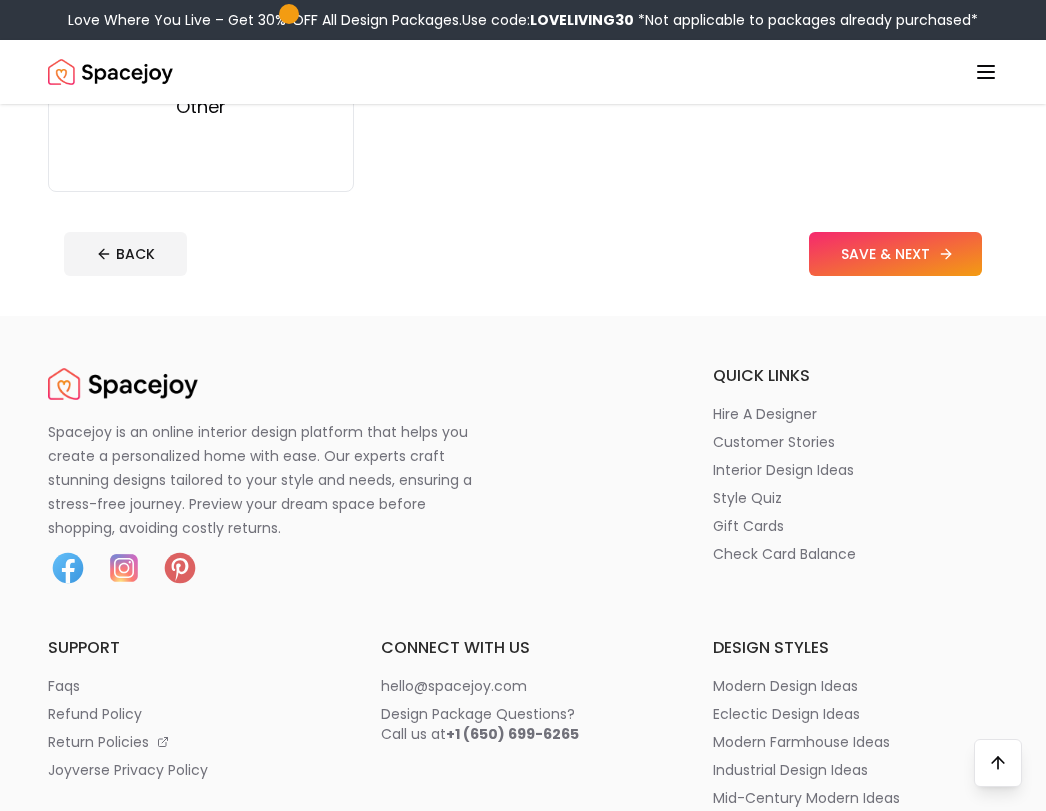 click on "SAVE & NEXT" at bounding box center (895, 254) 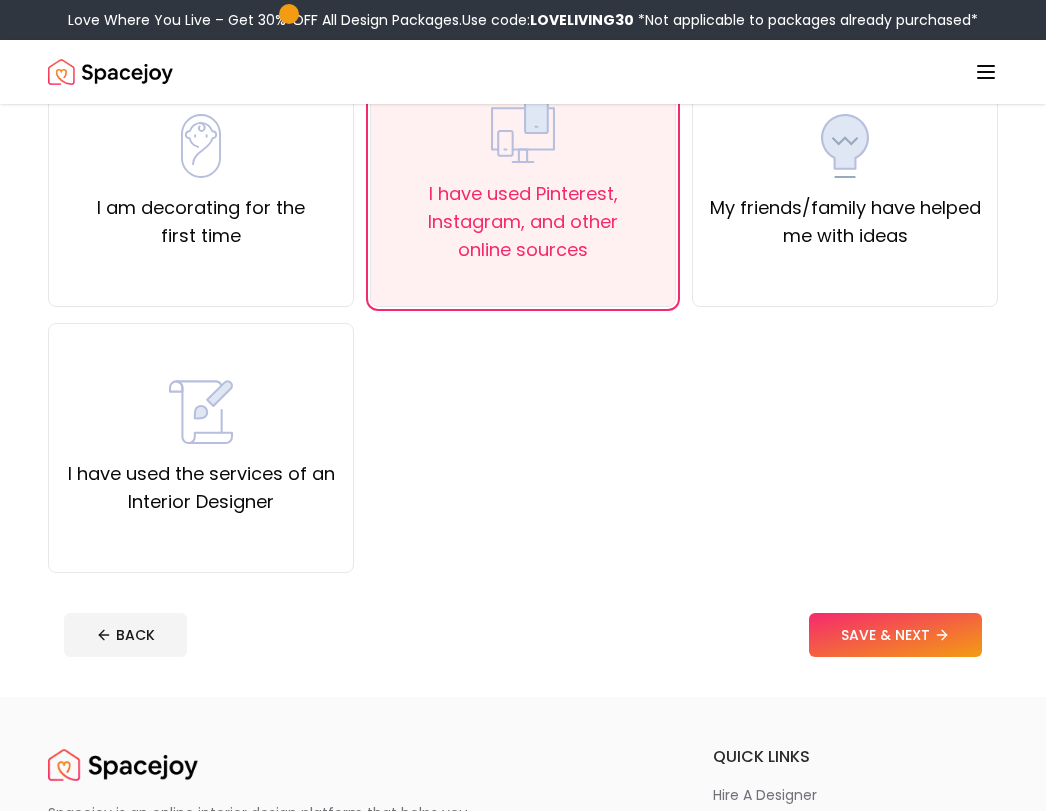 scroll, scrollTop: 400, scrollLeft: 0, axis: vertical 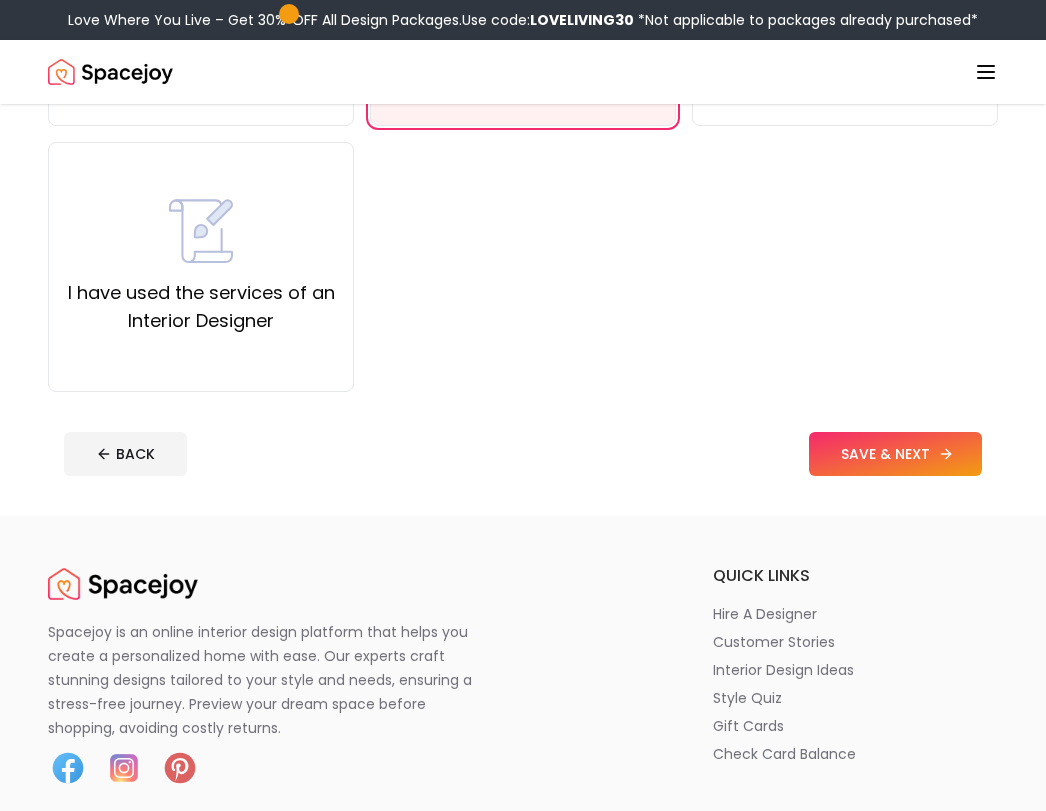 click on "SAVE & NEXT" at bounding box center (895, 454) 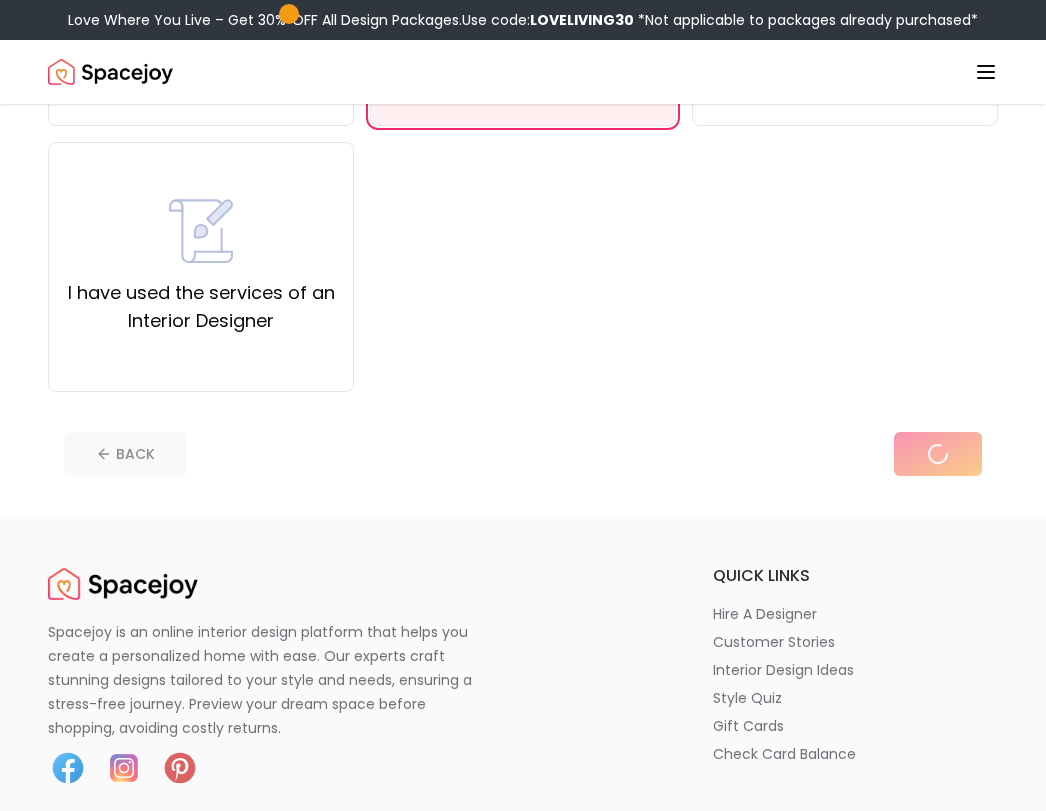 scroll, scrollTop: 0, scrollLeft: 0, axis: both 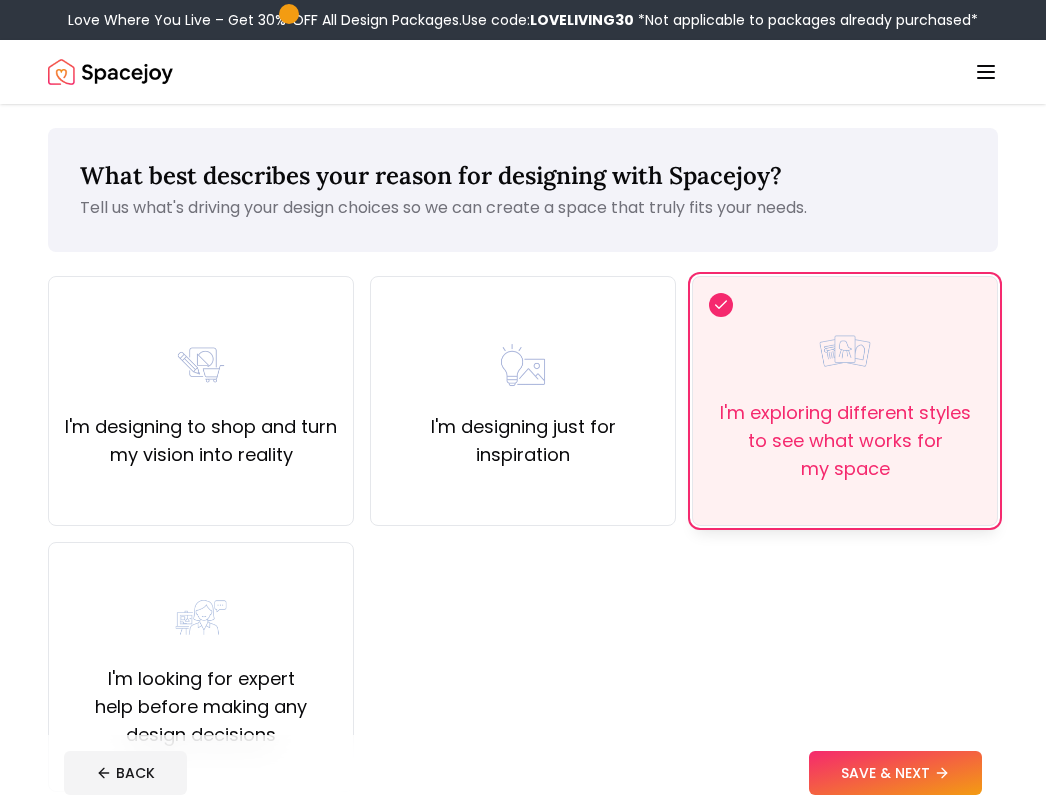 click on "I'm exploring different styles to see what works for my space" at bounding box center (845, 401) 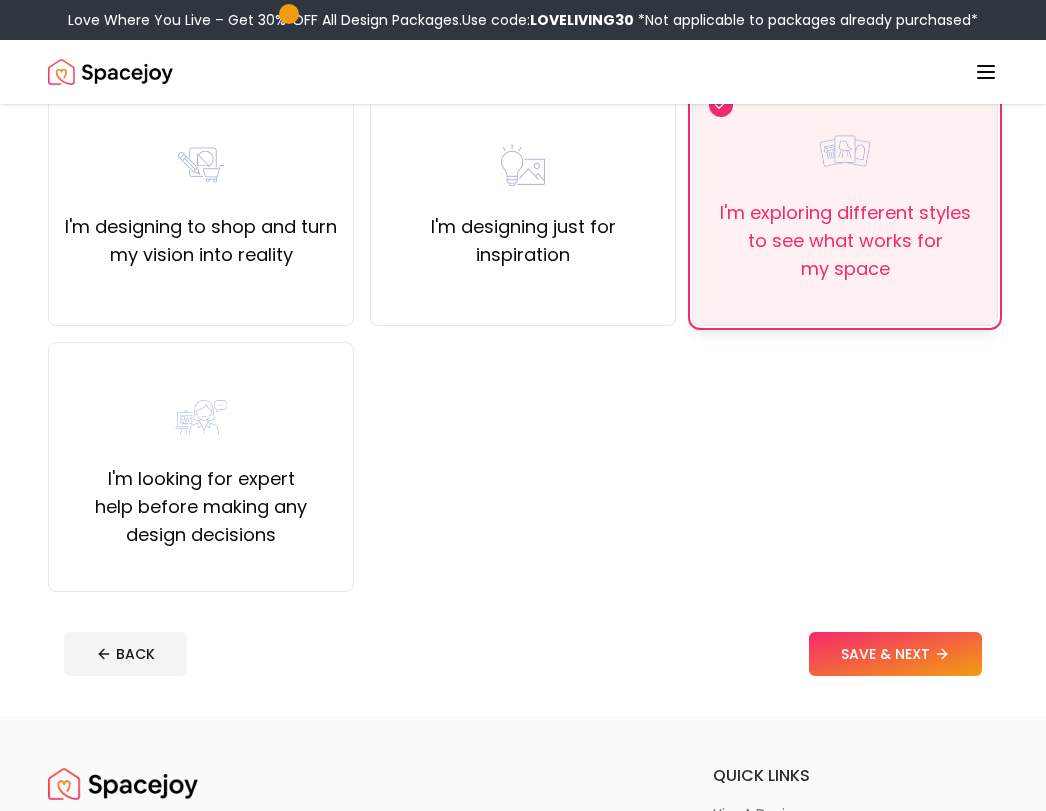 scroll, scrollTop: 400, scrollLeft: 0, axis: vertical 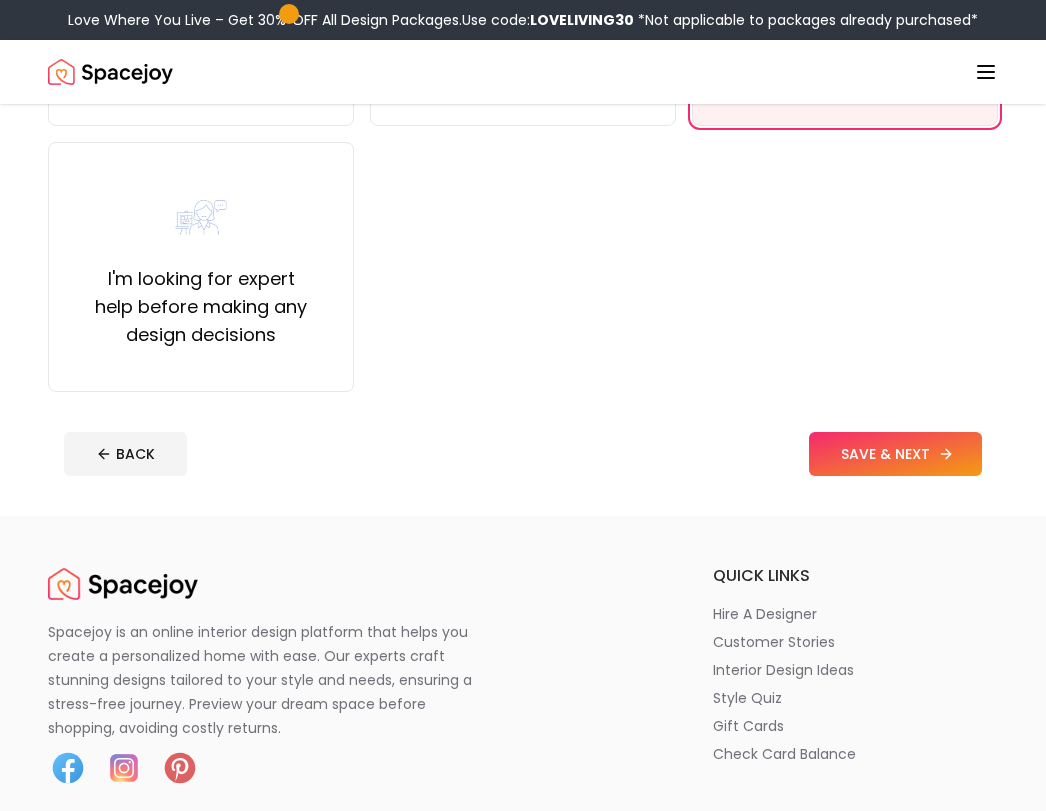 click on "SAVE & NEXT" at bounding box center (895, 454) 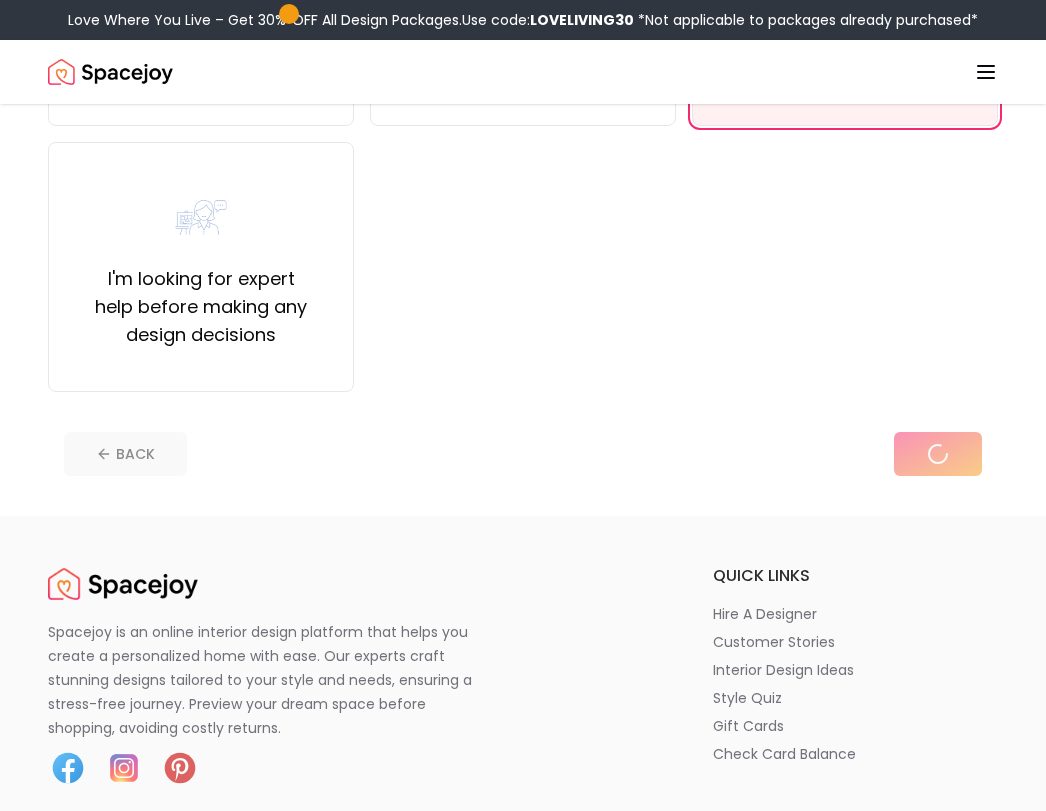 scroll, scrollTop: 0, scrollLeft: 0, axis: both 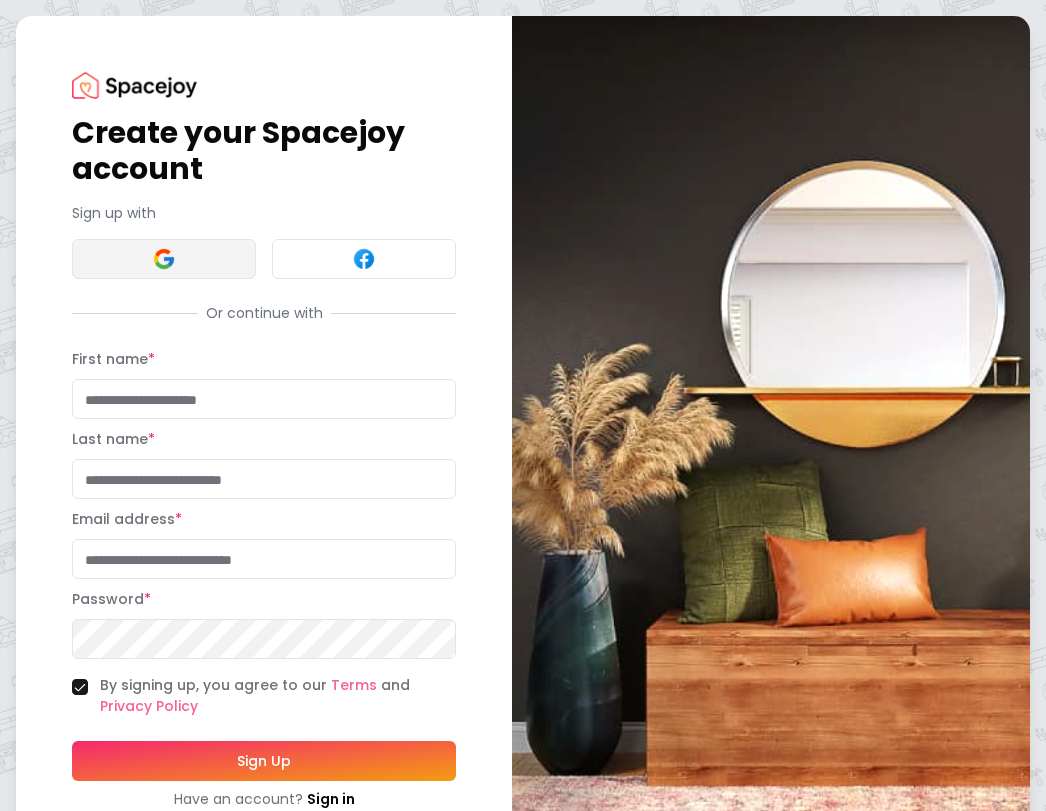 click at bounding box center [164, 259] 